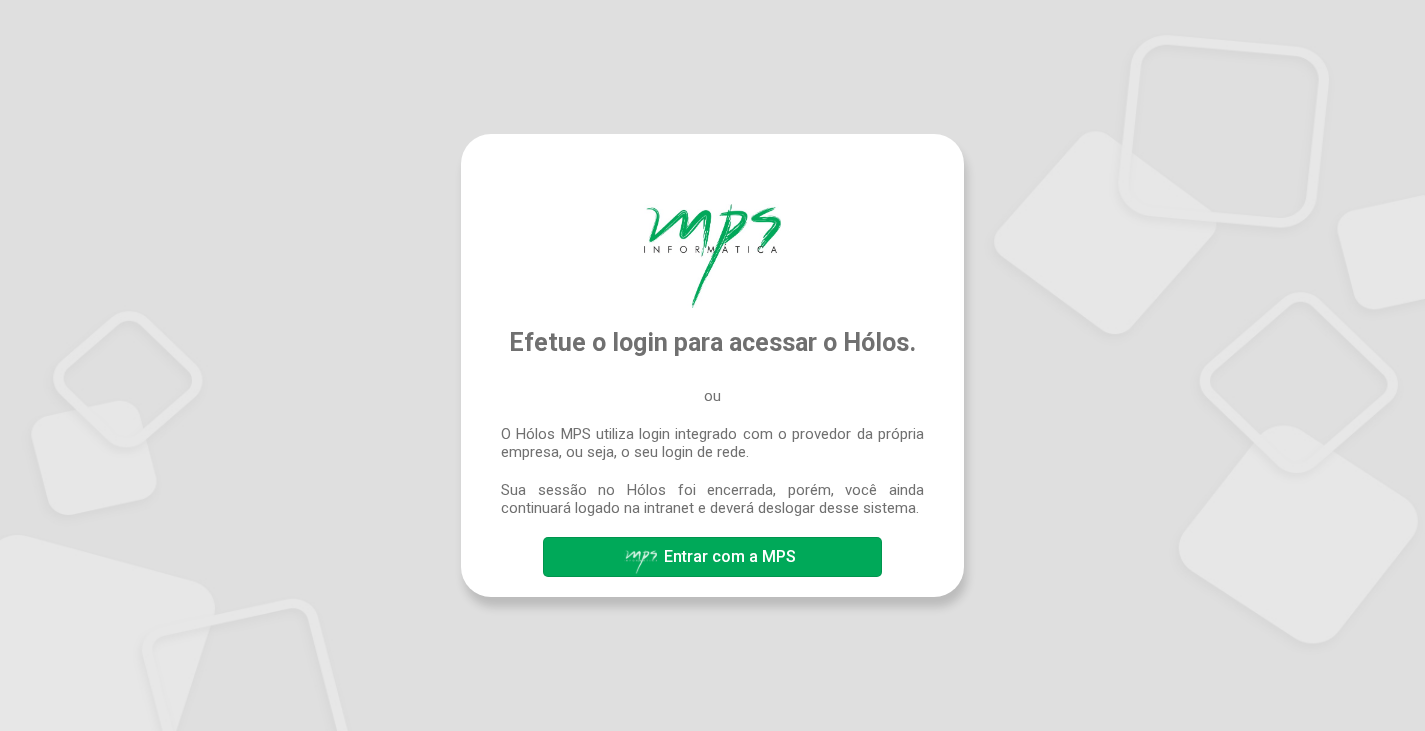 scroll, scrollTop: 0, scrollLeft: 0, axis: both 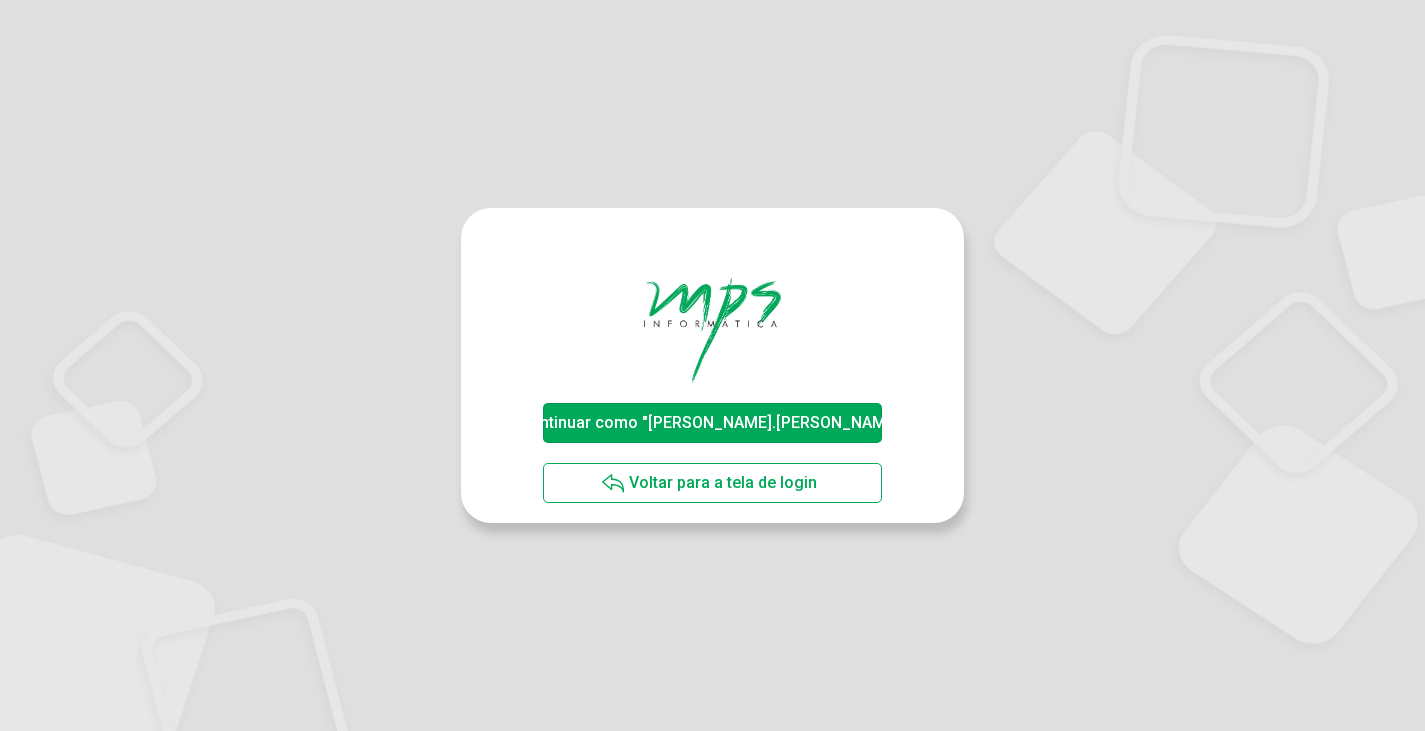 click on "Continuar como "[PERSON_NAME].[PERSON_NAME]"" at bounding box center [712, 422] 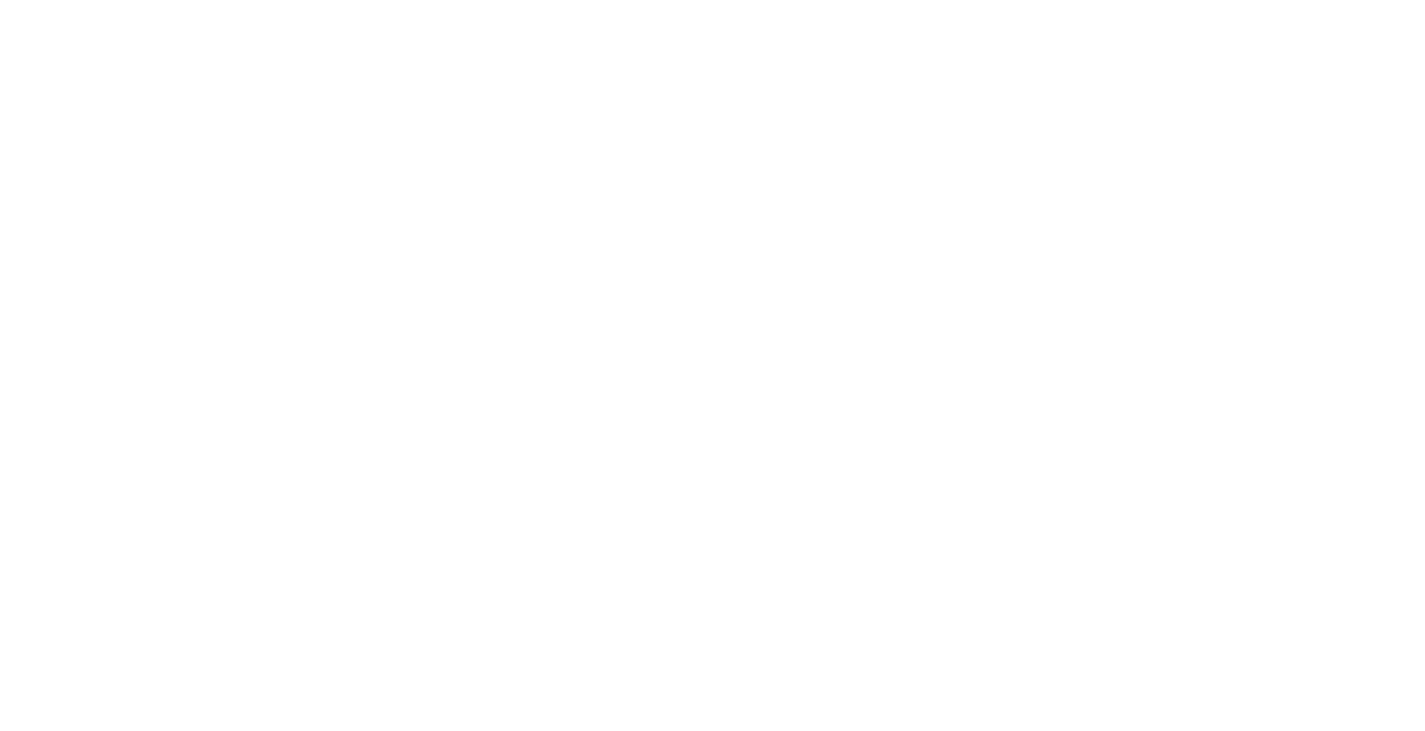 scroll, scrollTop: 0, scrollLeft: 0, axis: both 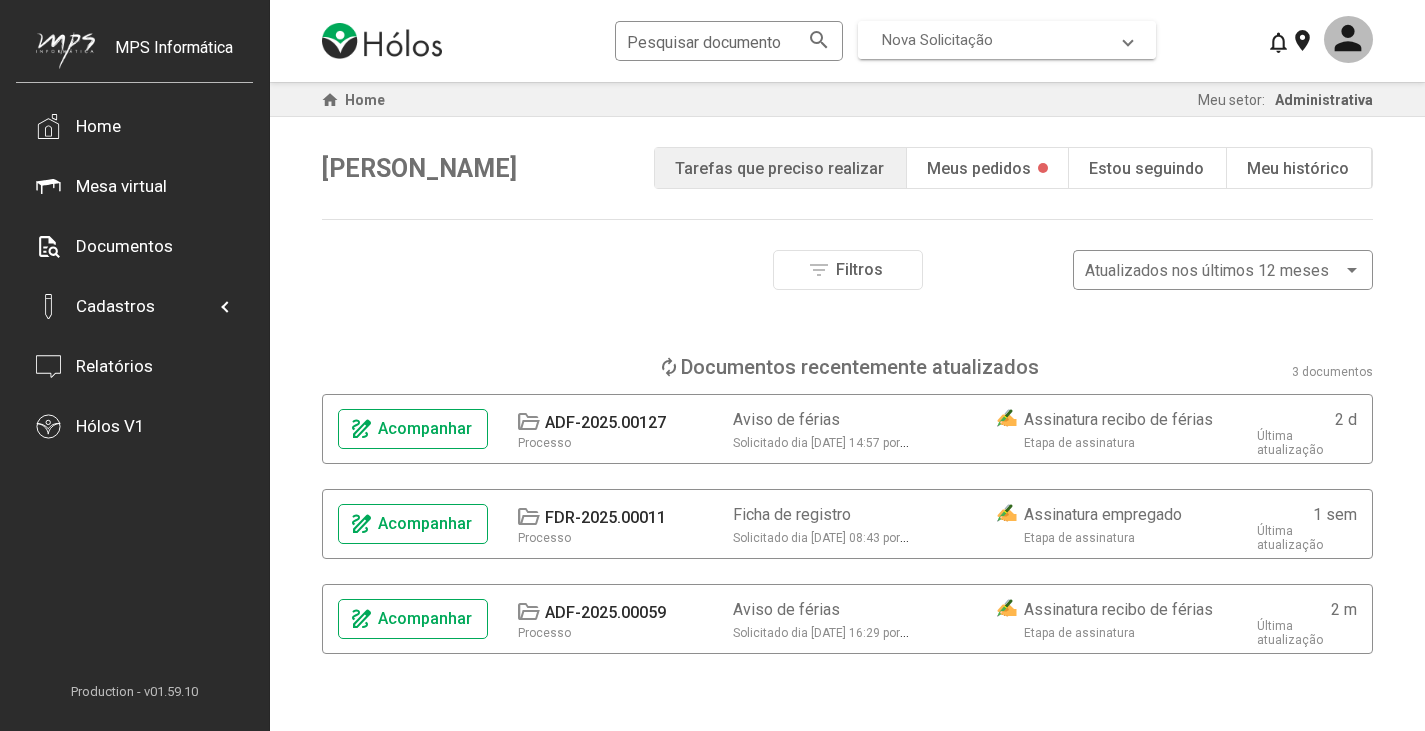 click on "Nova Solicitação" at bounding box center [937, 40] 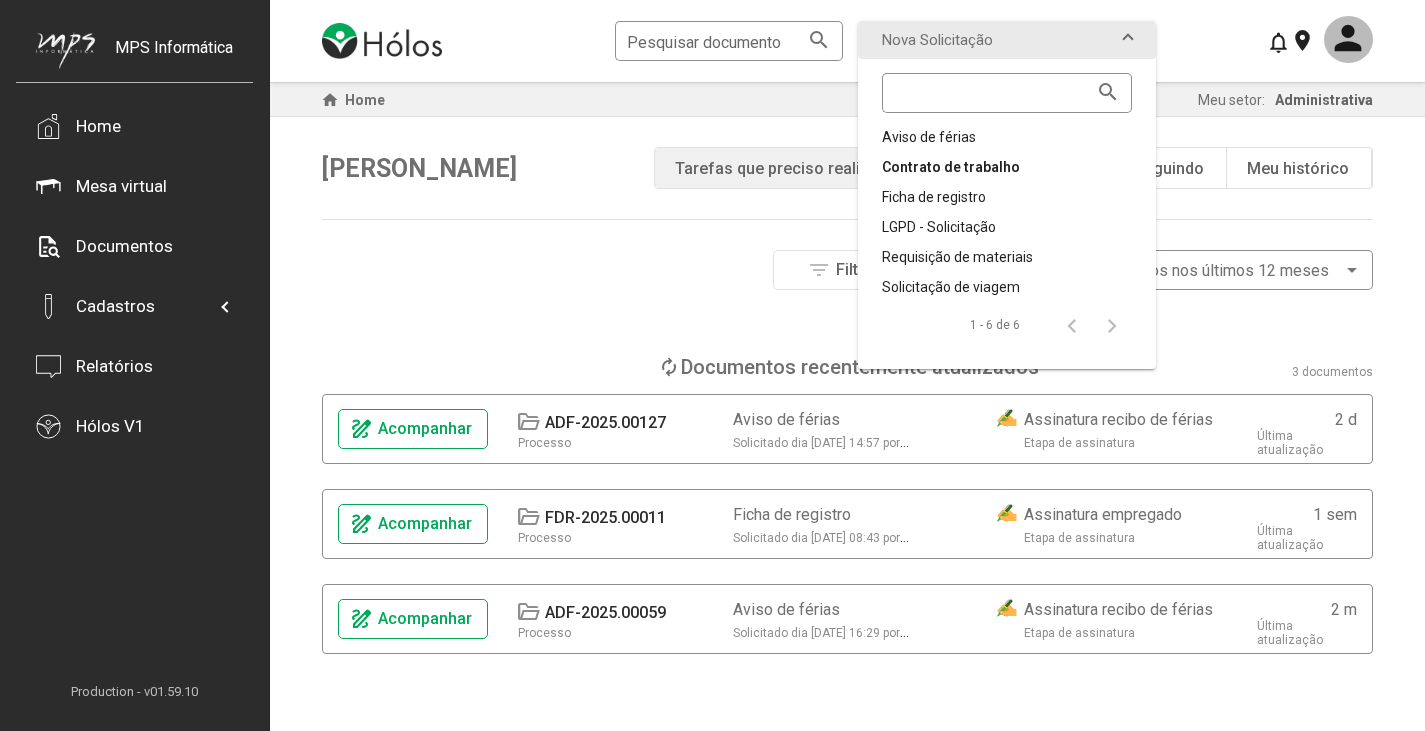 click on "Contrato de trabalho" at bounding box center [1007, 167] 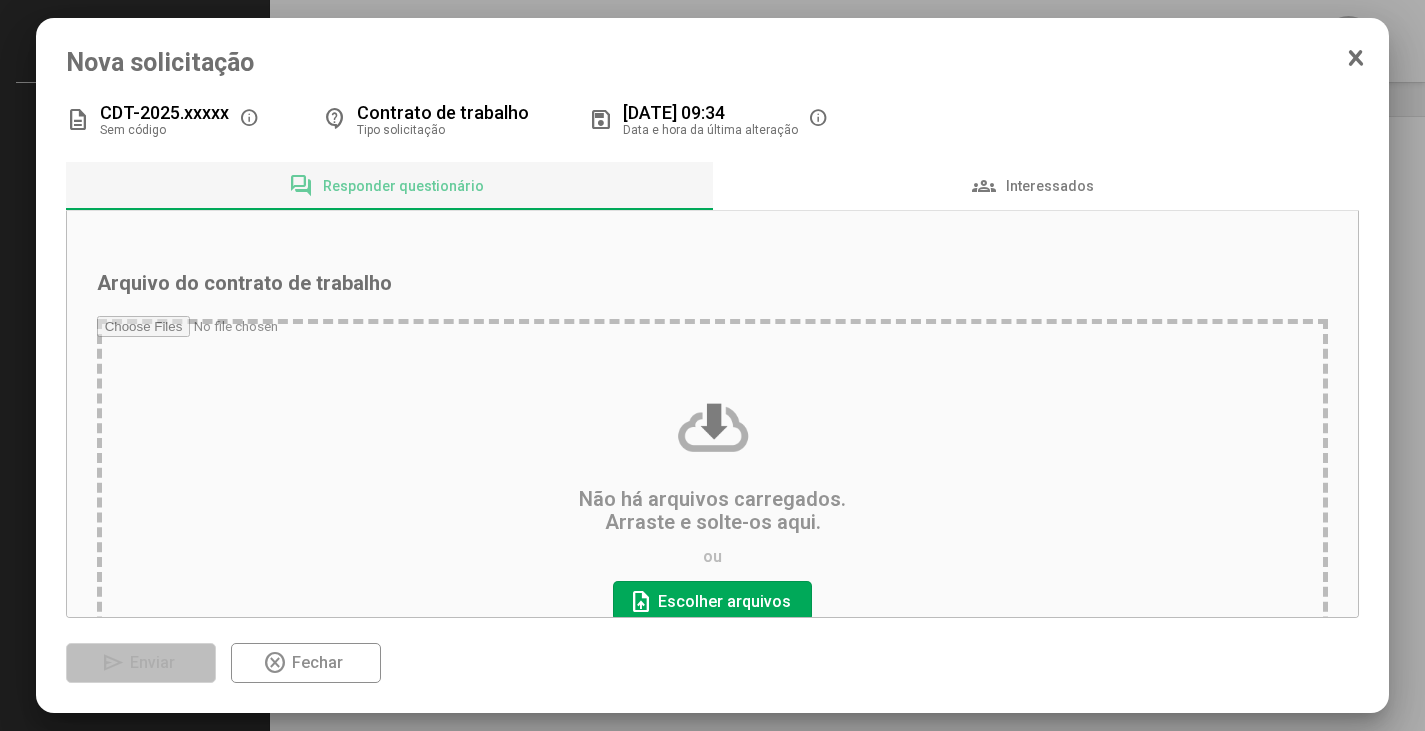 click at bounding box center (713, 506) 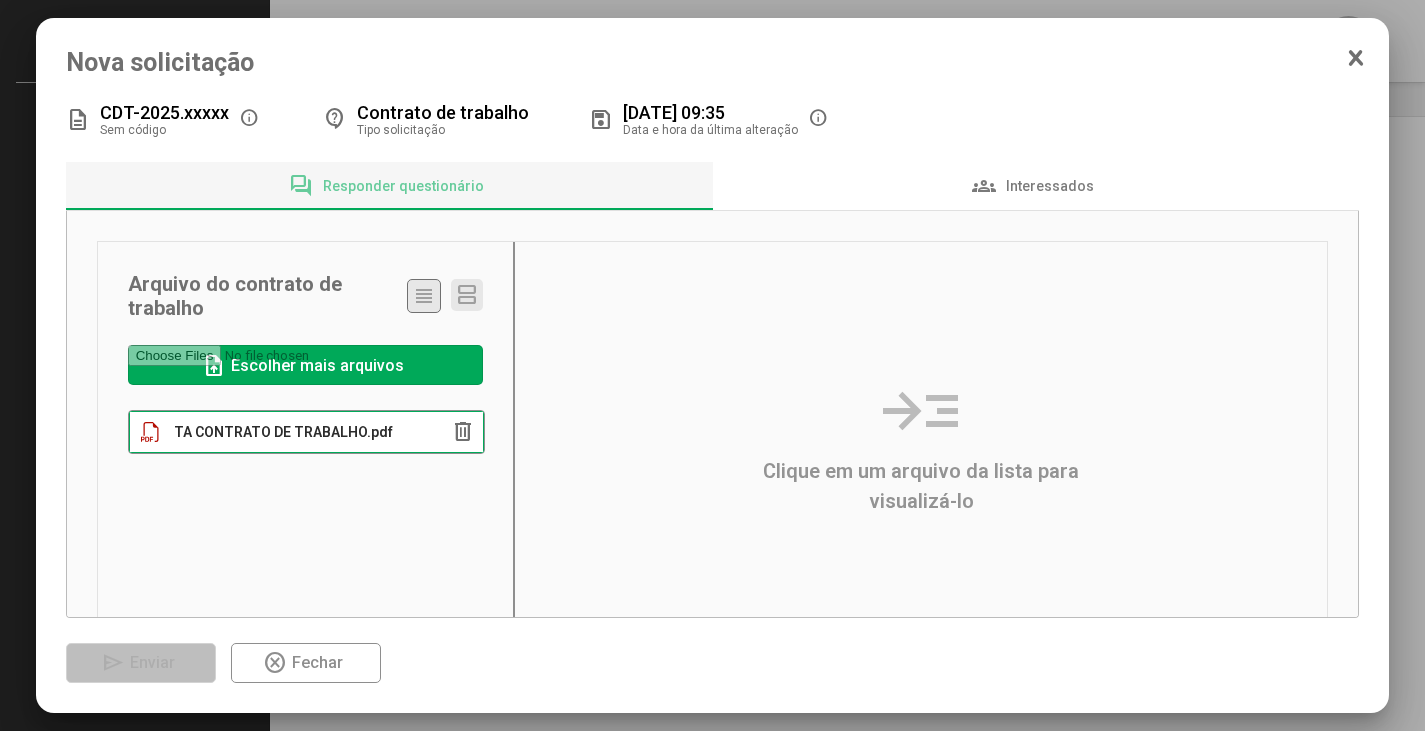 click on "TA CONTRATO DE TRABALHO.pdf" at bounding box center [283, 432] 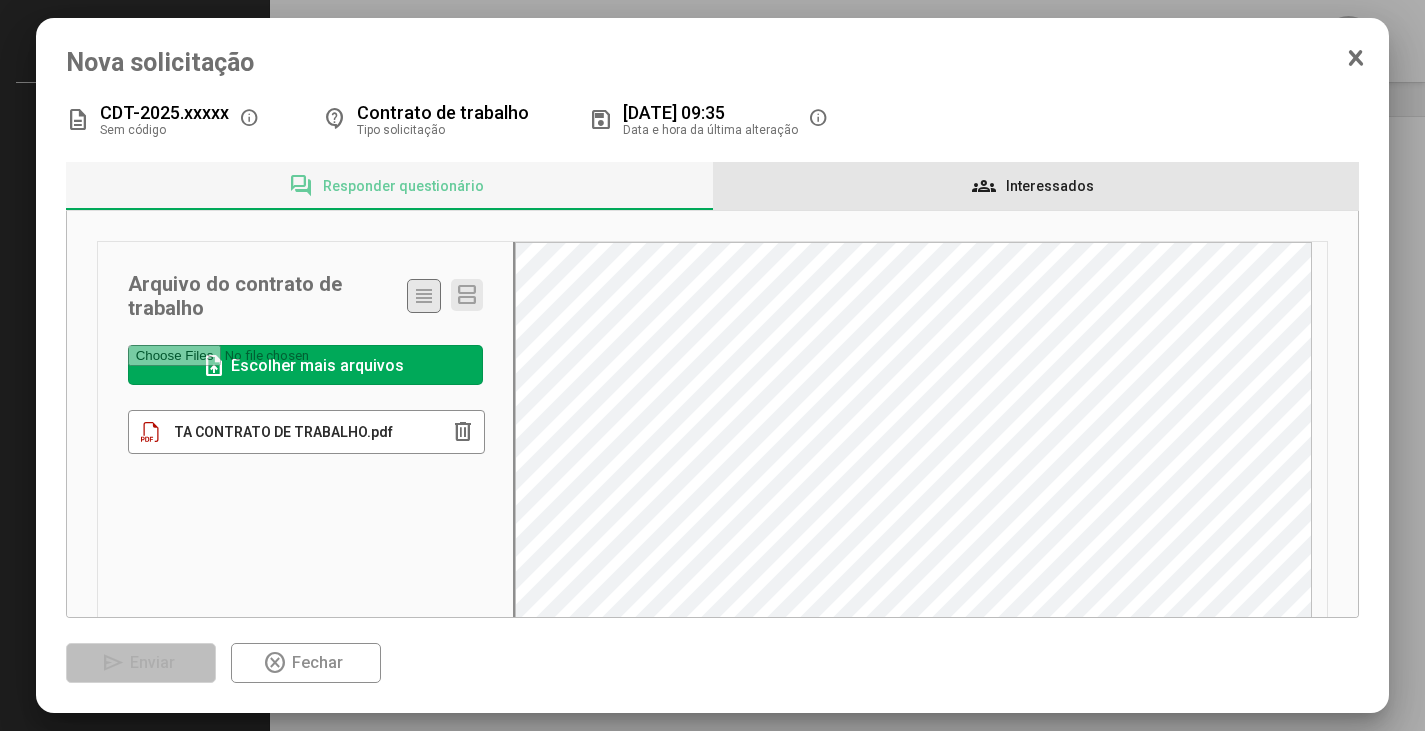 click on "groups  Interessados" at bounding box center [1036, 186] 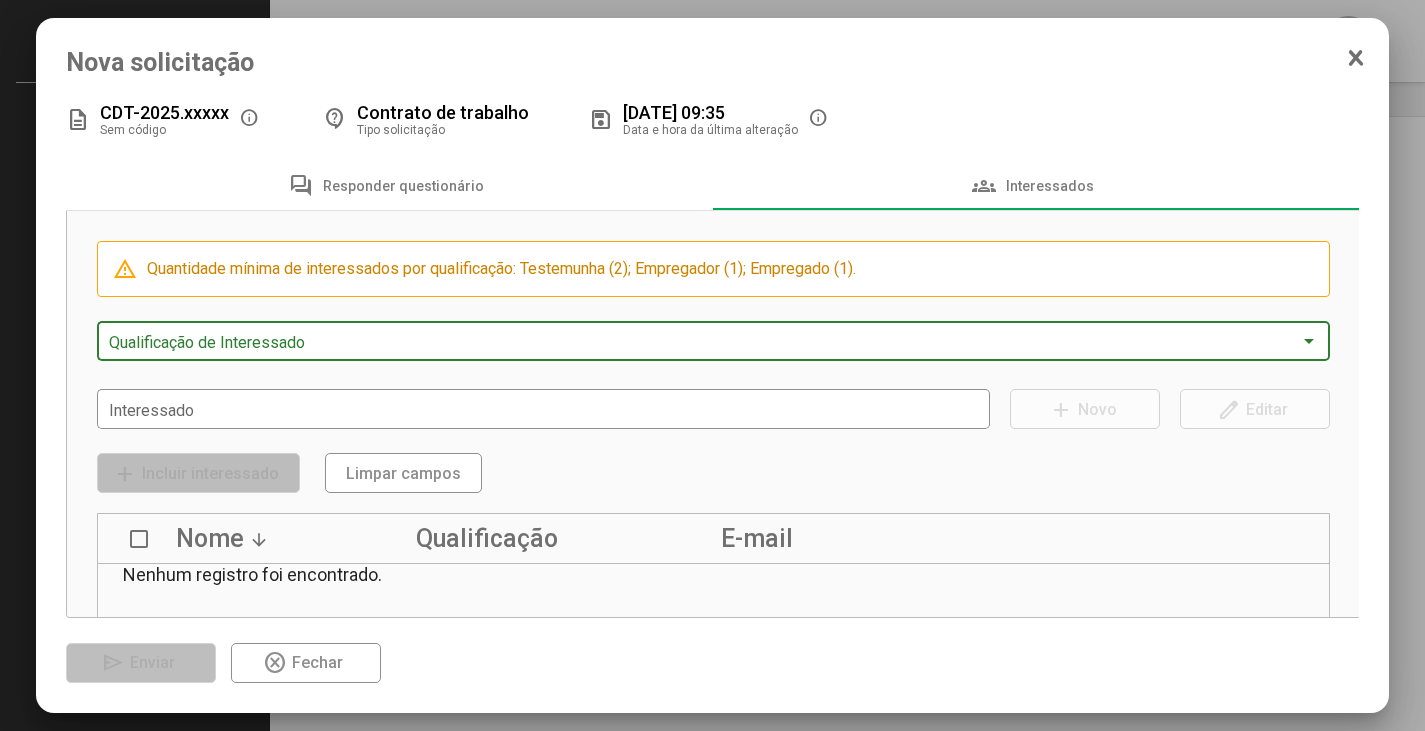 click at bounding box center (705, 342) 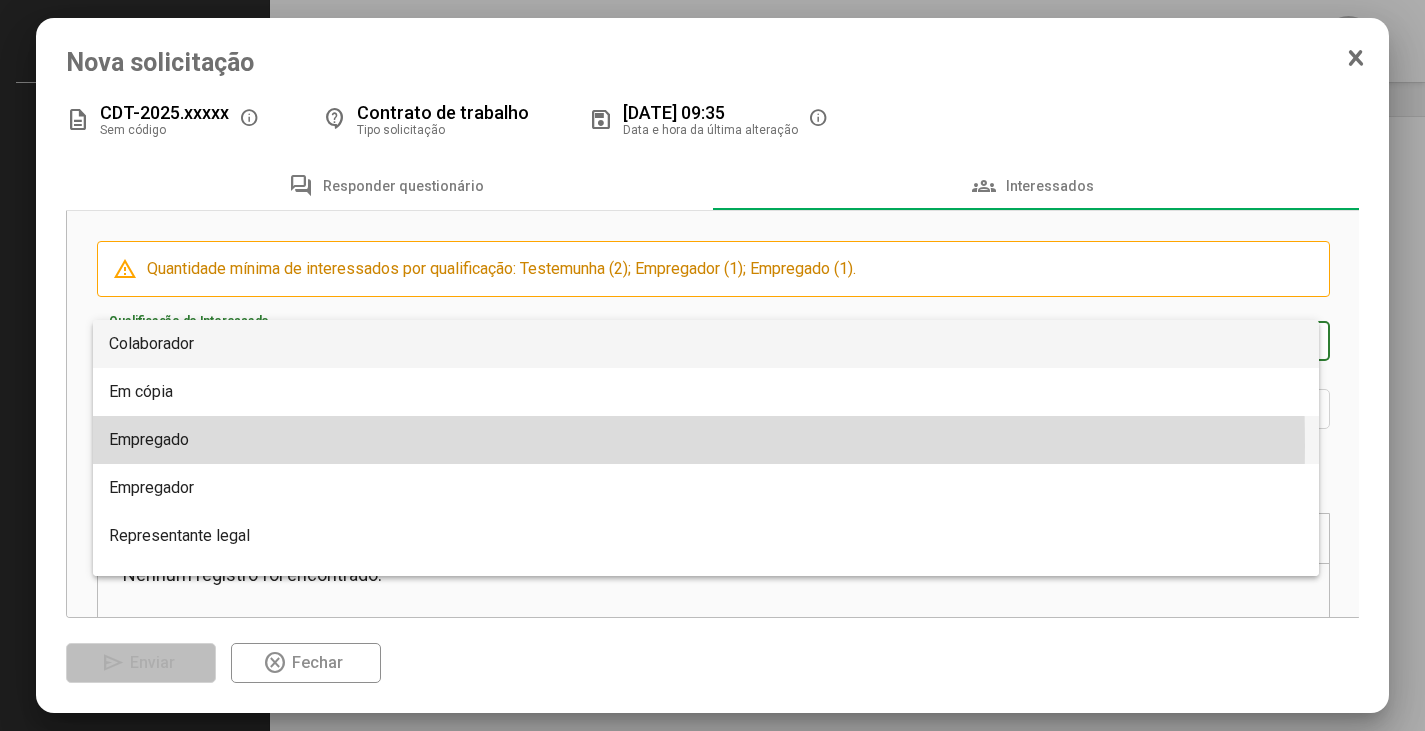 click on "Empregado" at bounding box center (149, 439) 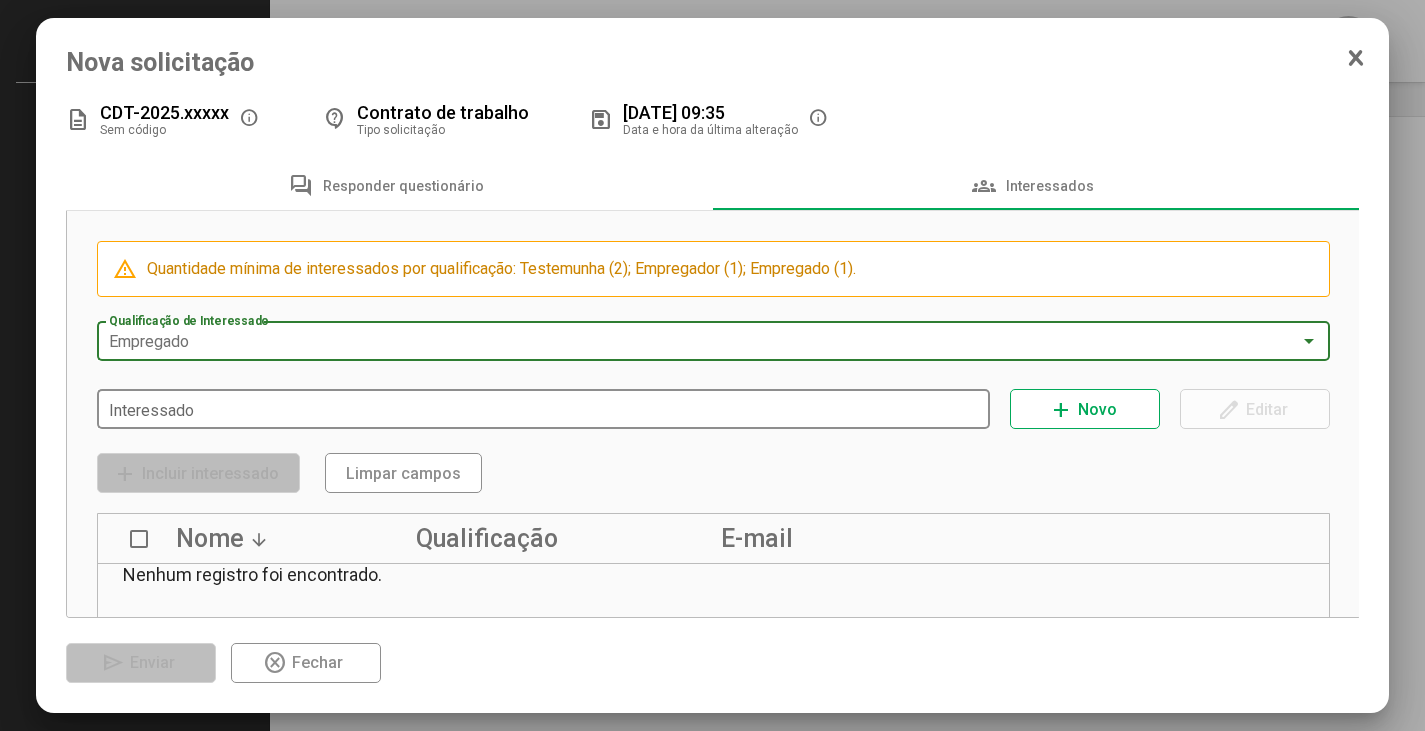 click on "Interessado" at bounding box center [544, 410] 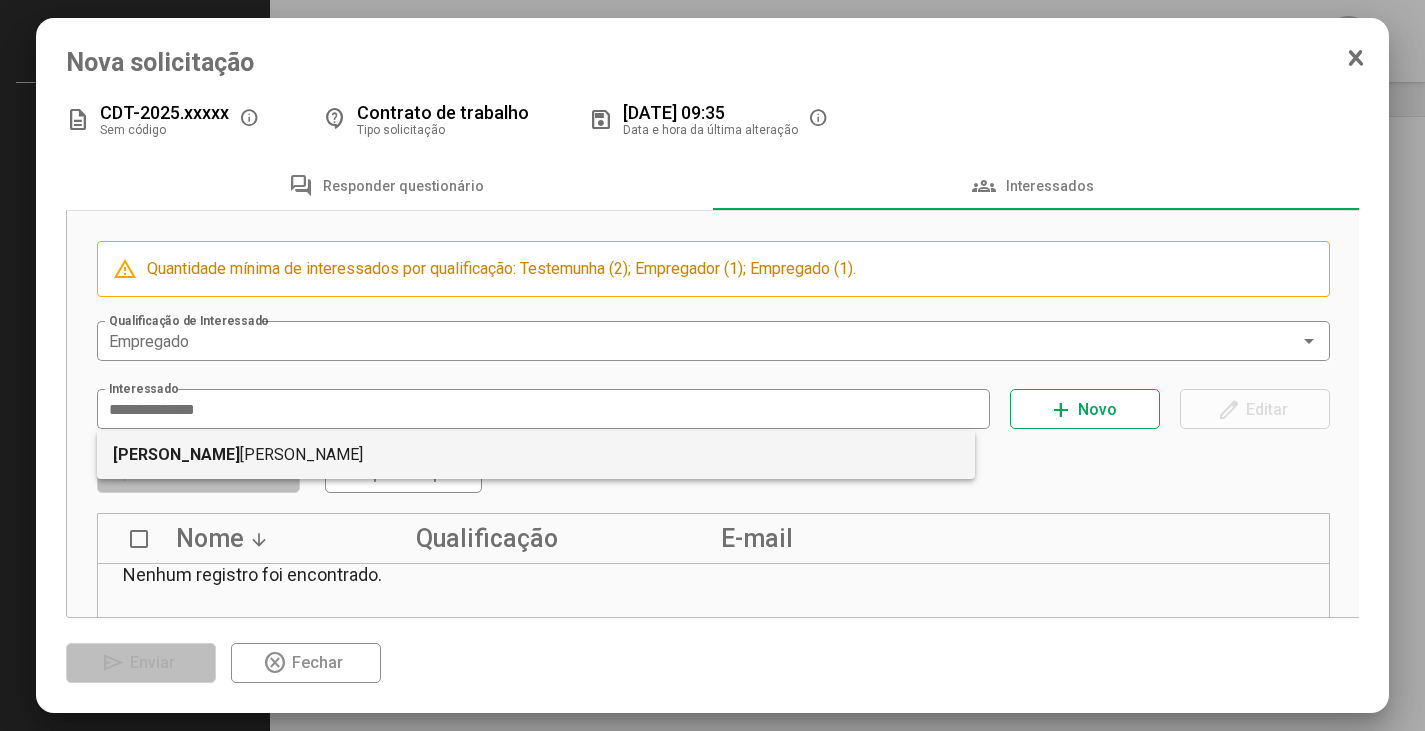 click on "Guilherme Agui" at bounding box center (176, 455) 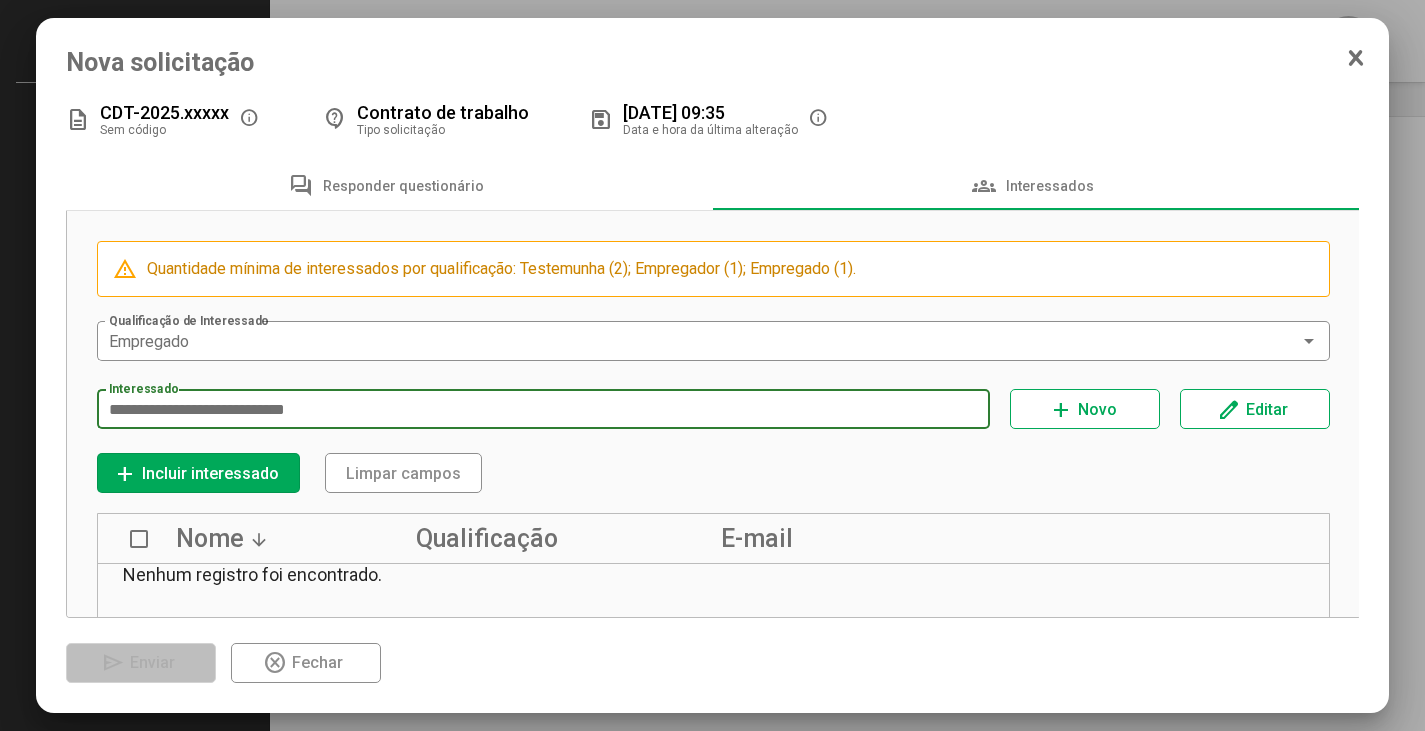 click on "Incluir interessado" at bounding box center [210, 473] 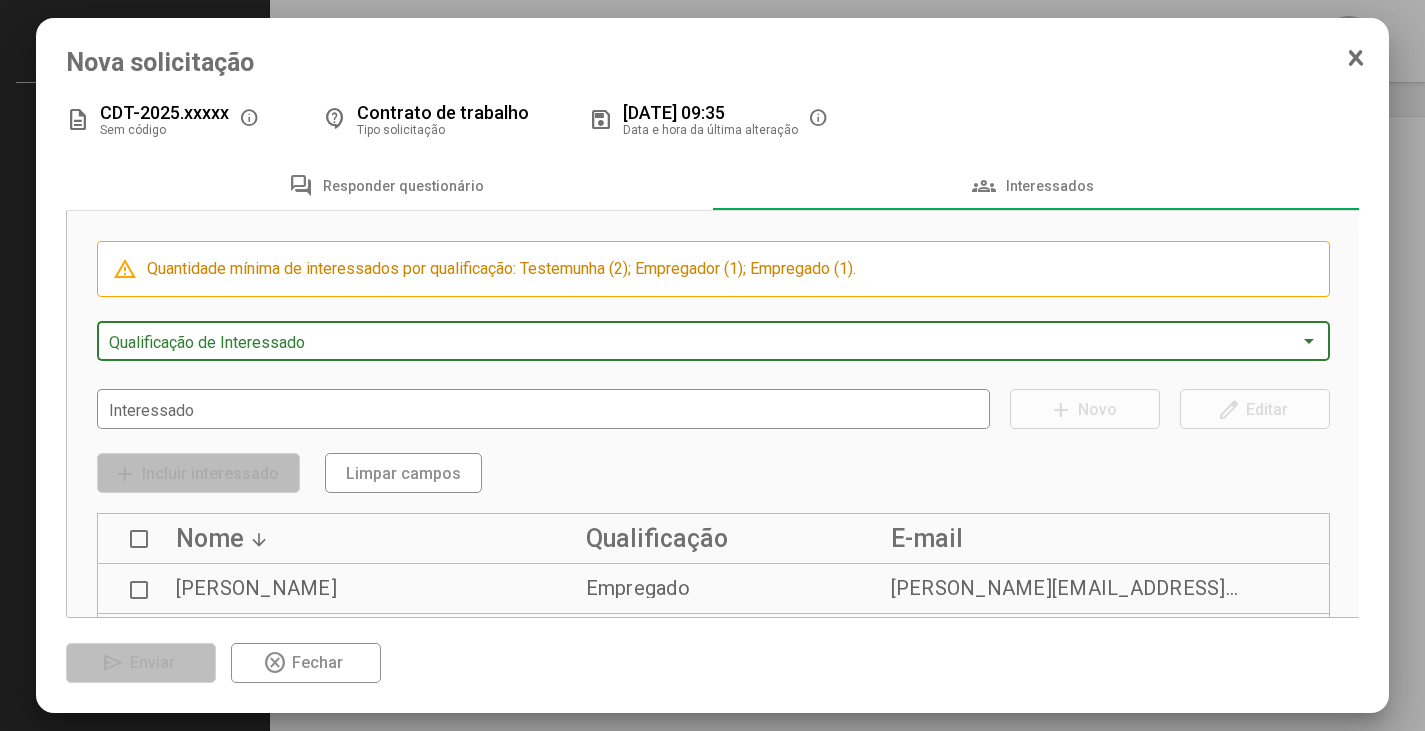 click at bounding box center [705, 342] 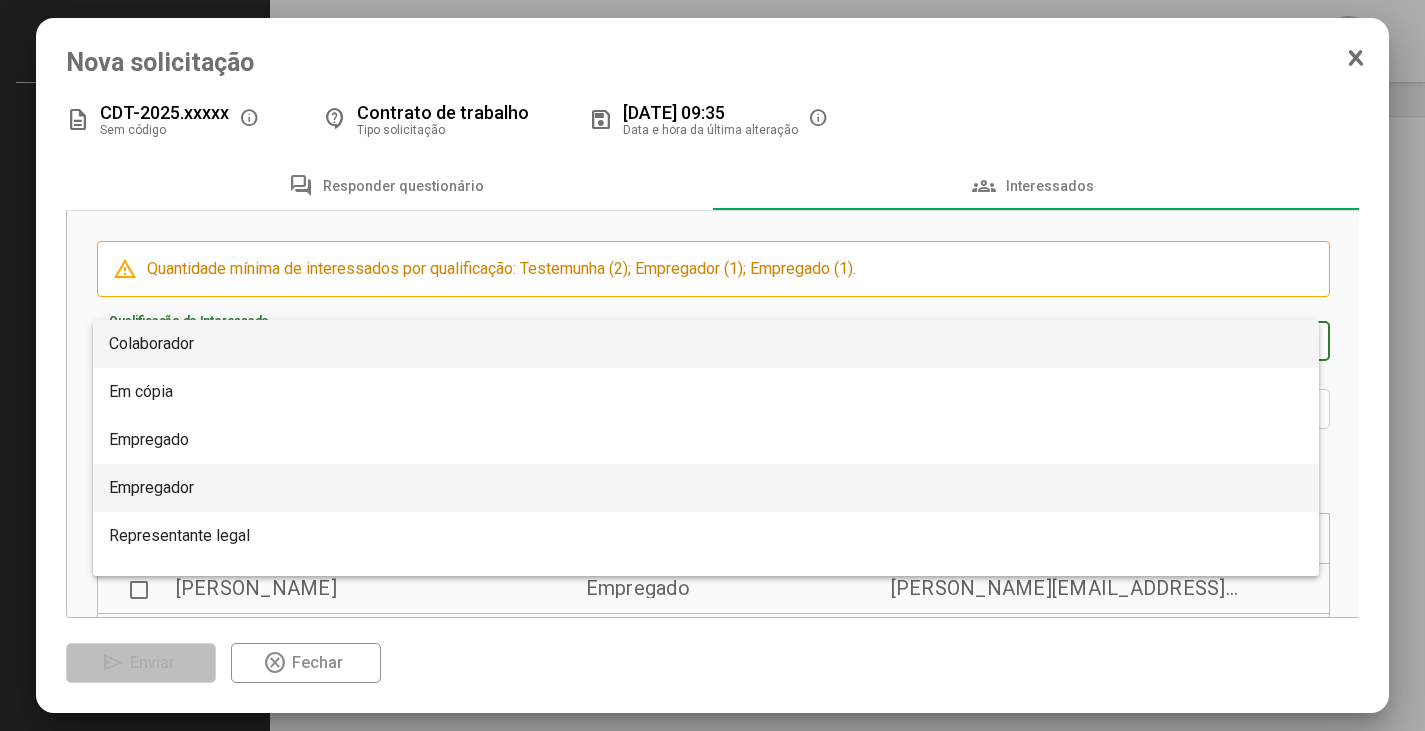 click on "Empregador" at bounding box center [151, 487] 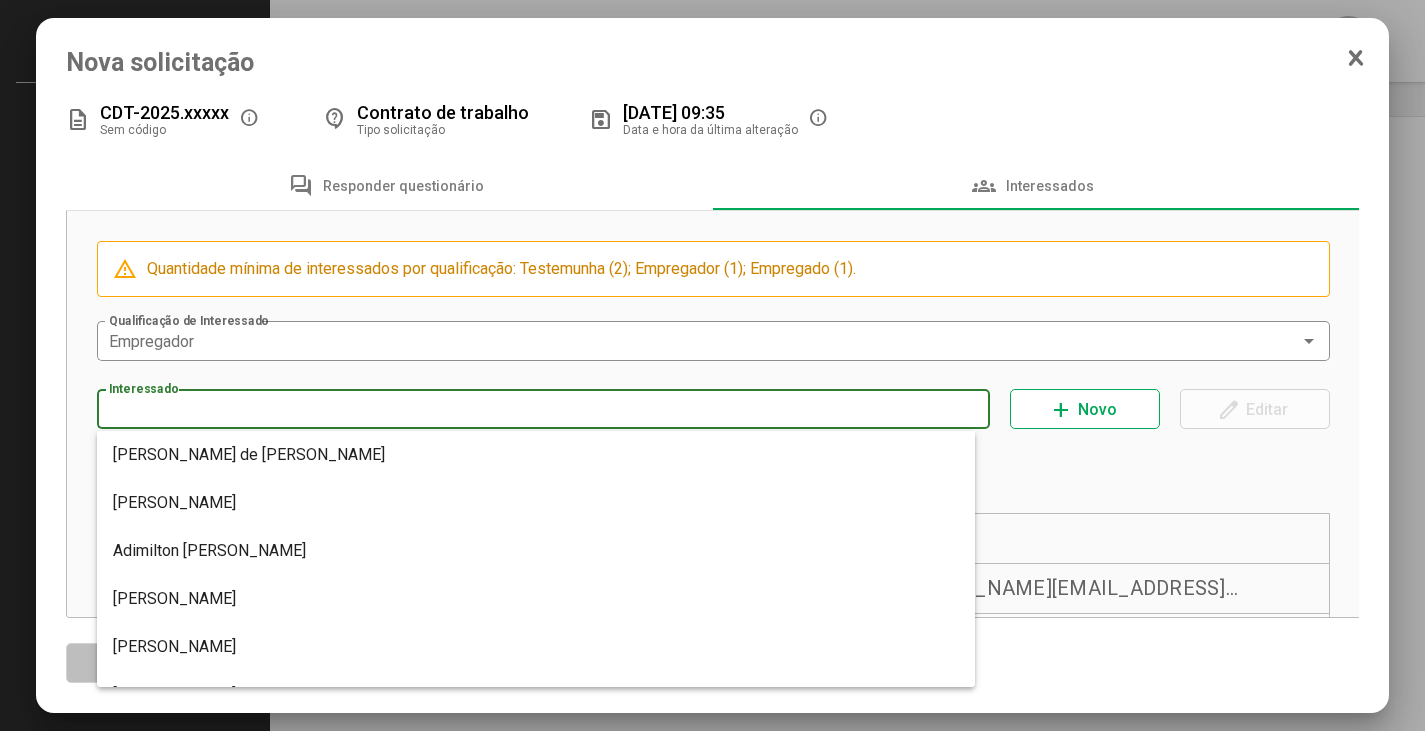 click on "Interessado" at bounding box center (544, 410) 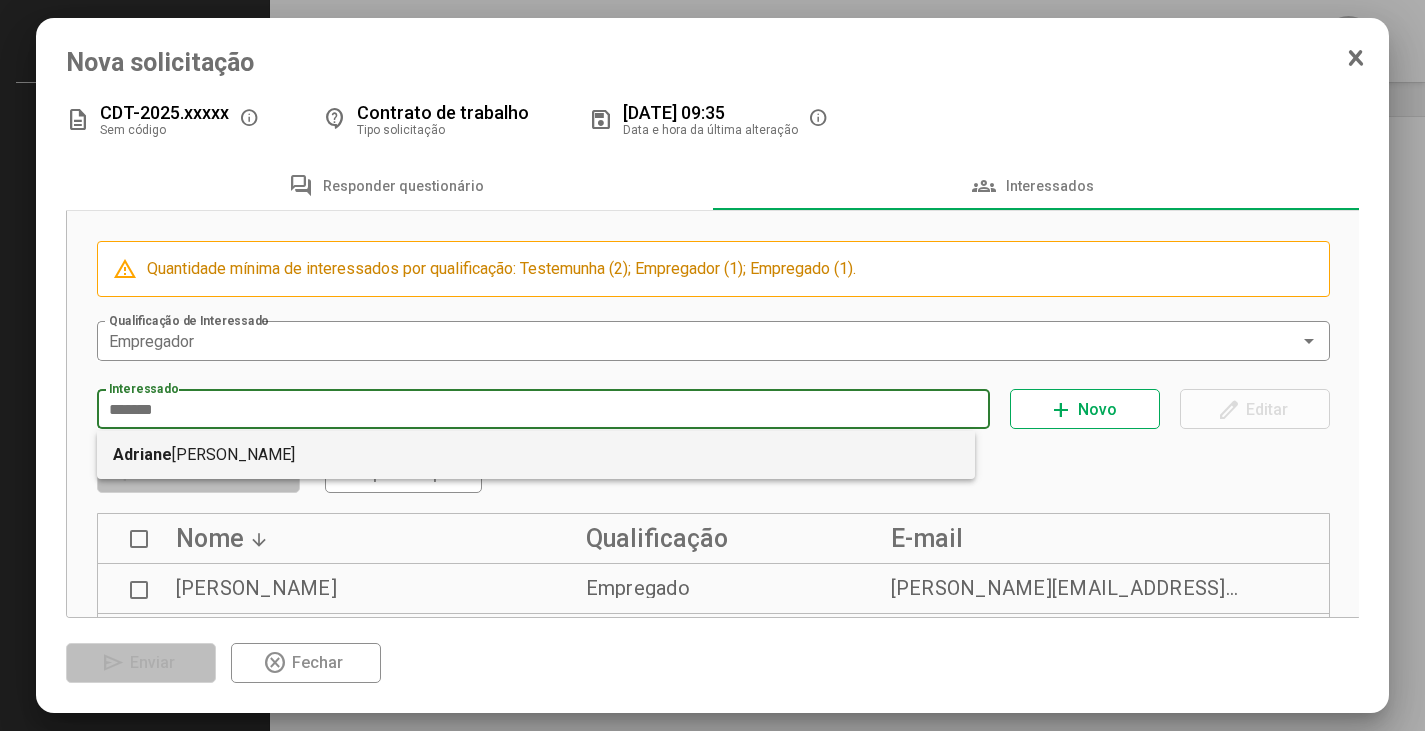 click on "Adriane  Maria Possoli" at bounding box center (536, 455) 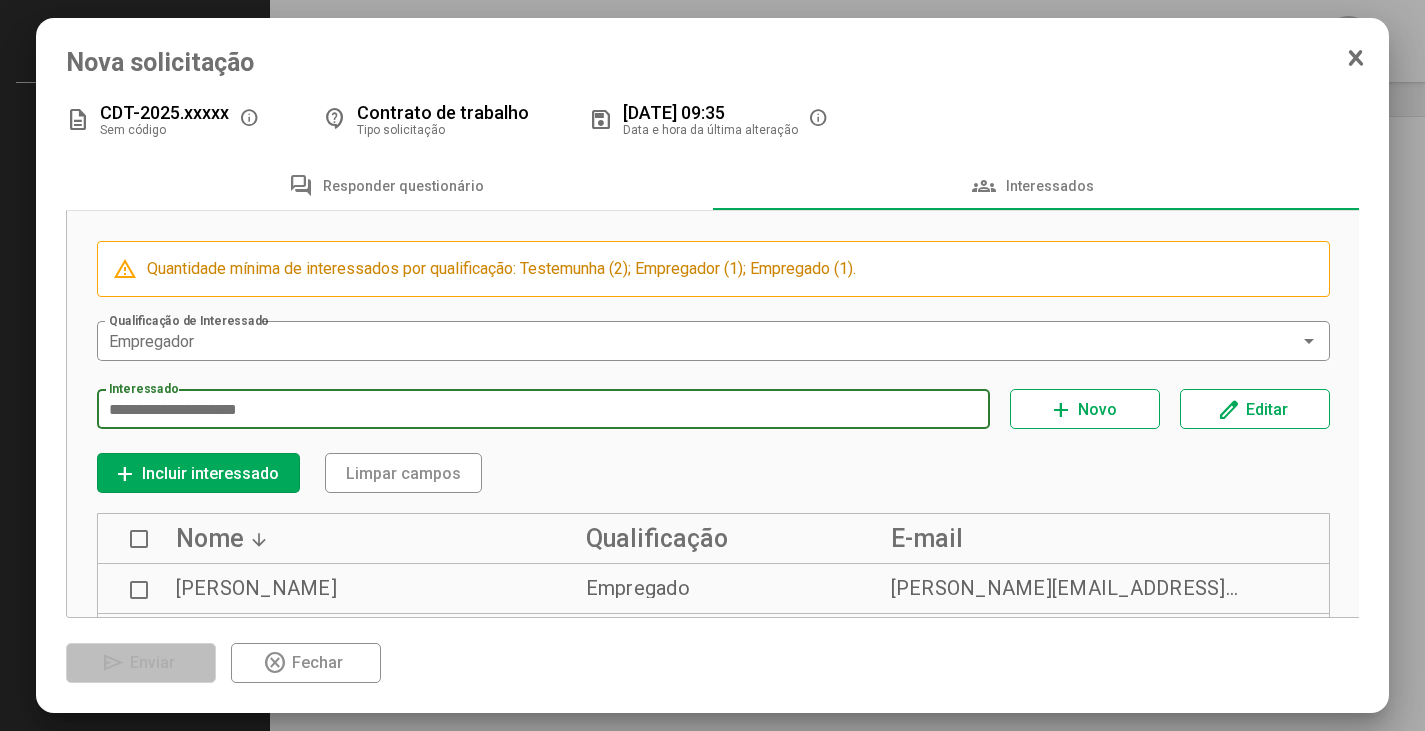 click on "Incluir interessado" at bounding box center (210, 473) 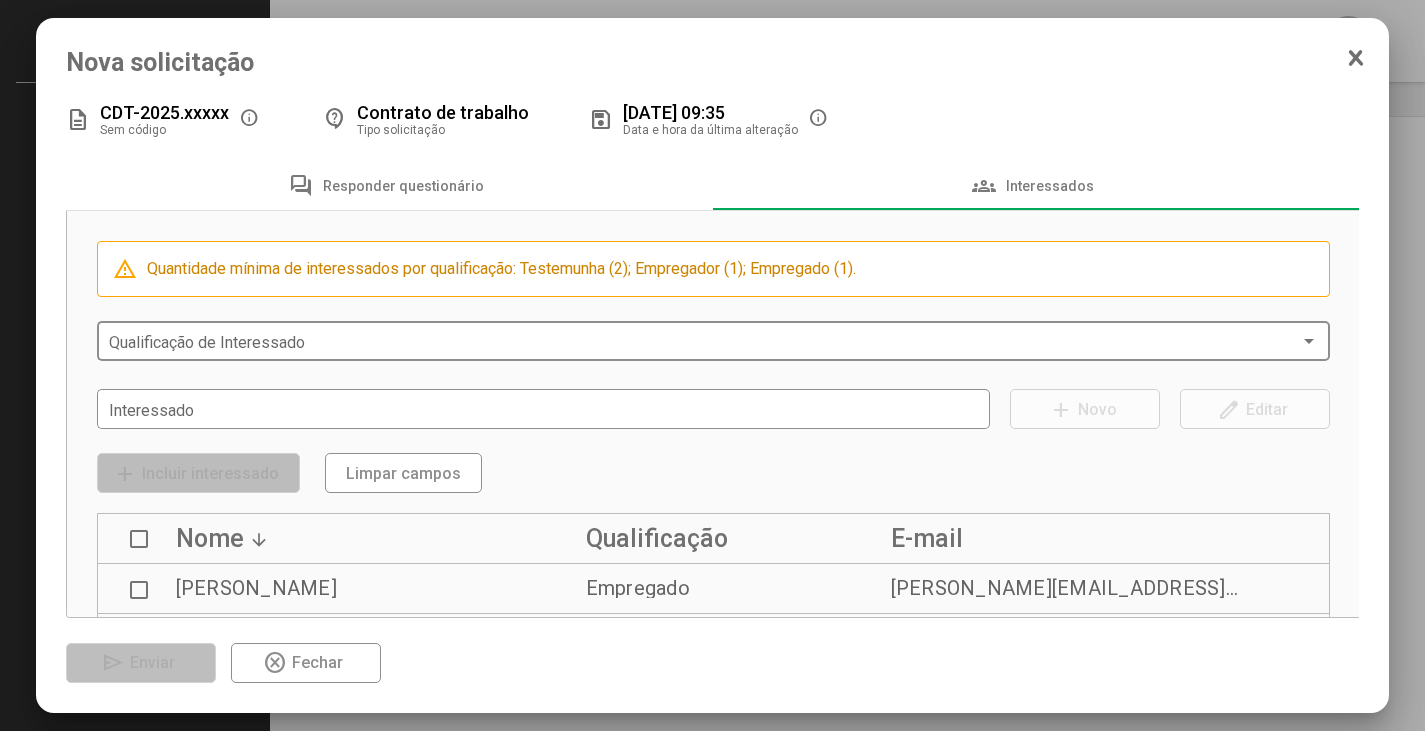 click at bounding box center (705, 342) 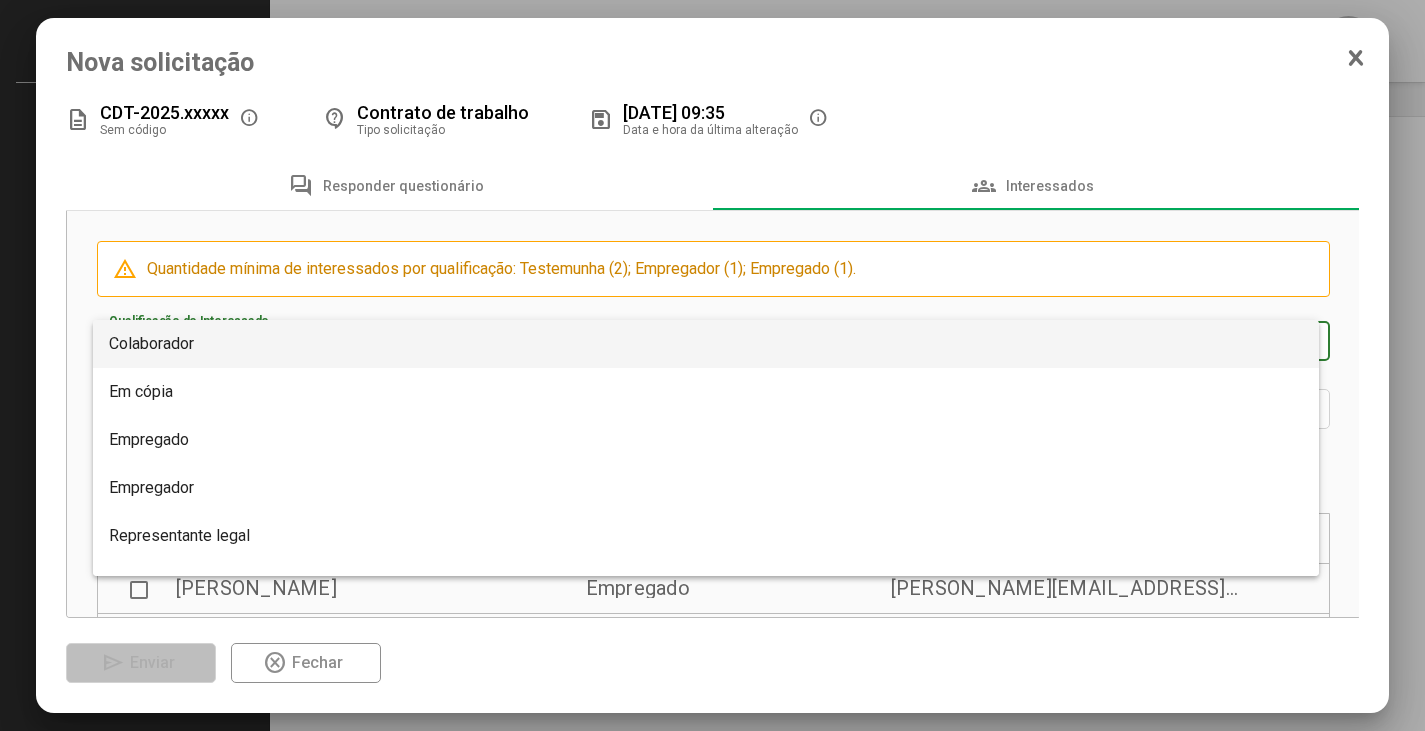 scroll, scrollTop: 32, scrollLeft: 0, axis: vertical 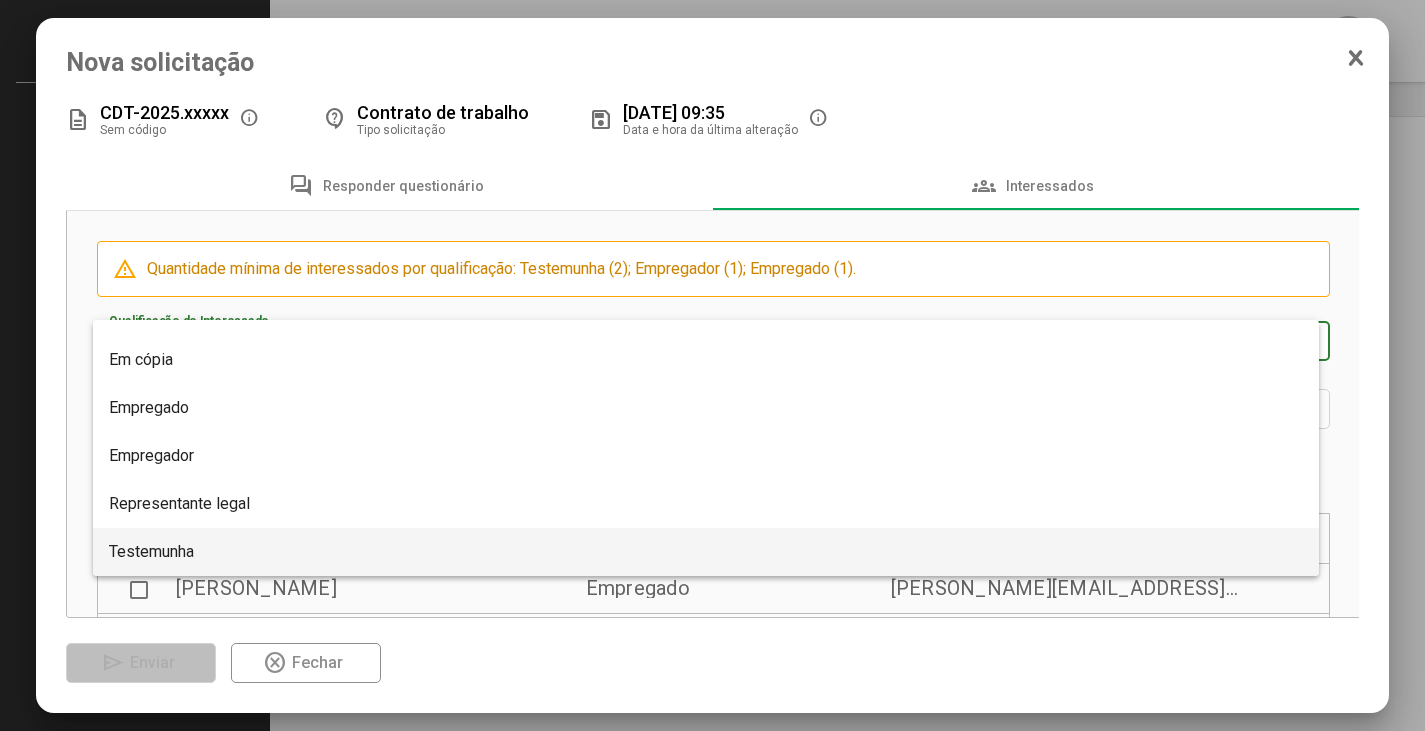 click on "Testemunha" at bounding box center [151, 551] 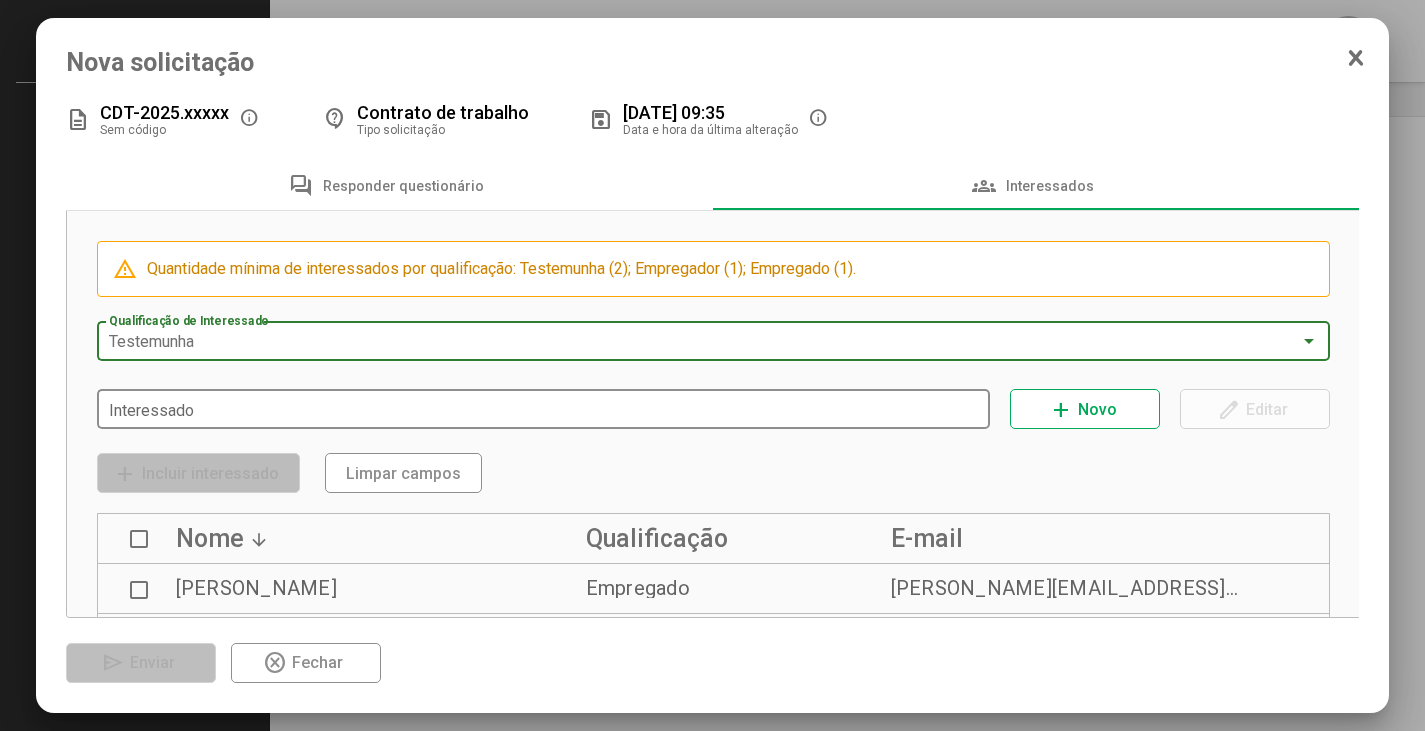 click on "Interessado" at bounding box center [544, 407] 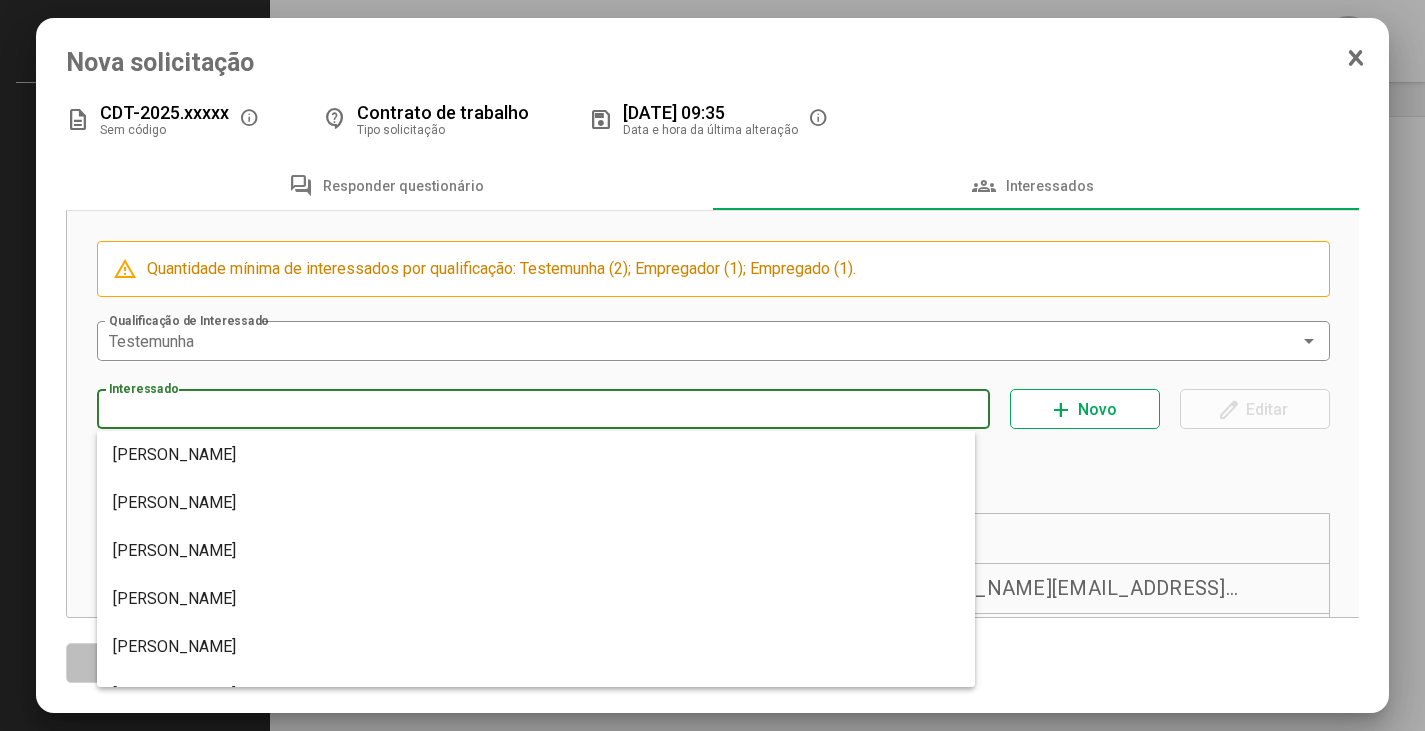 click on "Interessado" at bounding box center [544, 410] 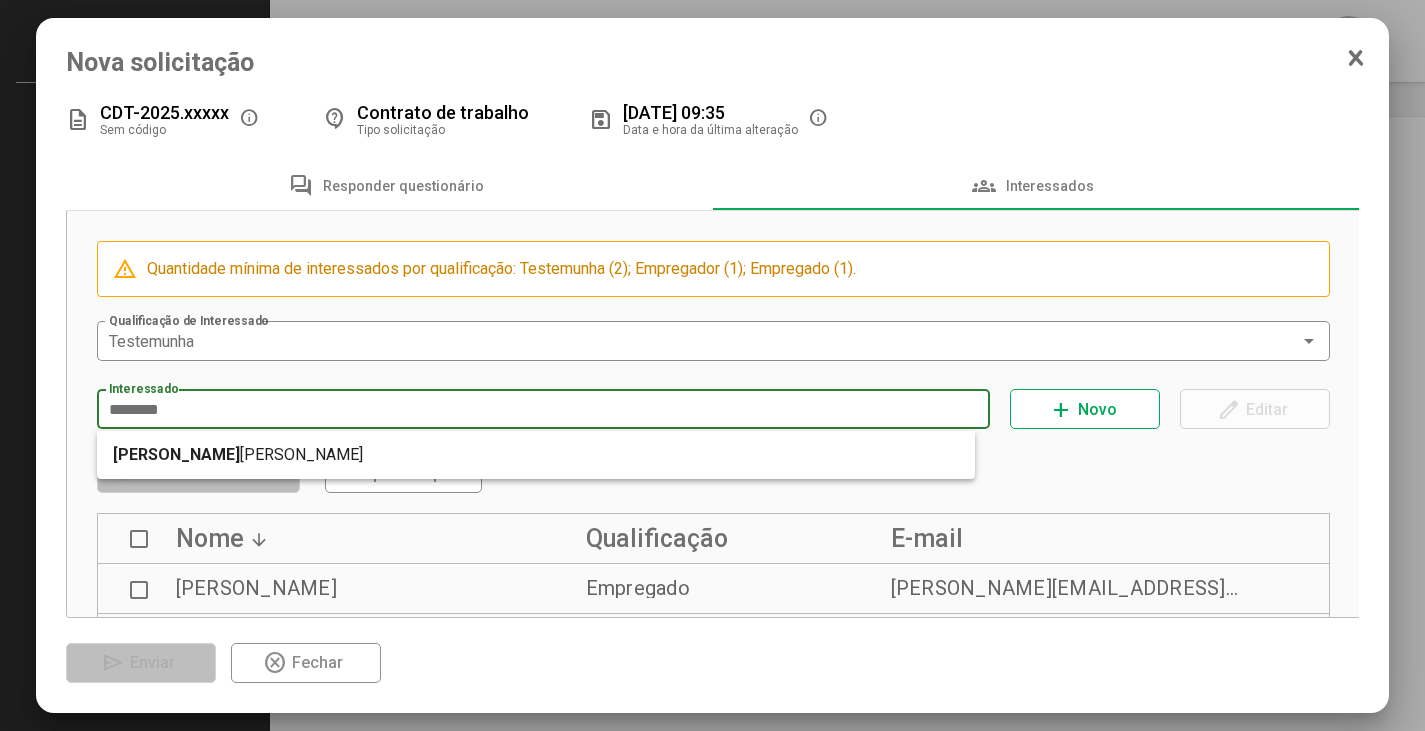 type on "********" 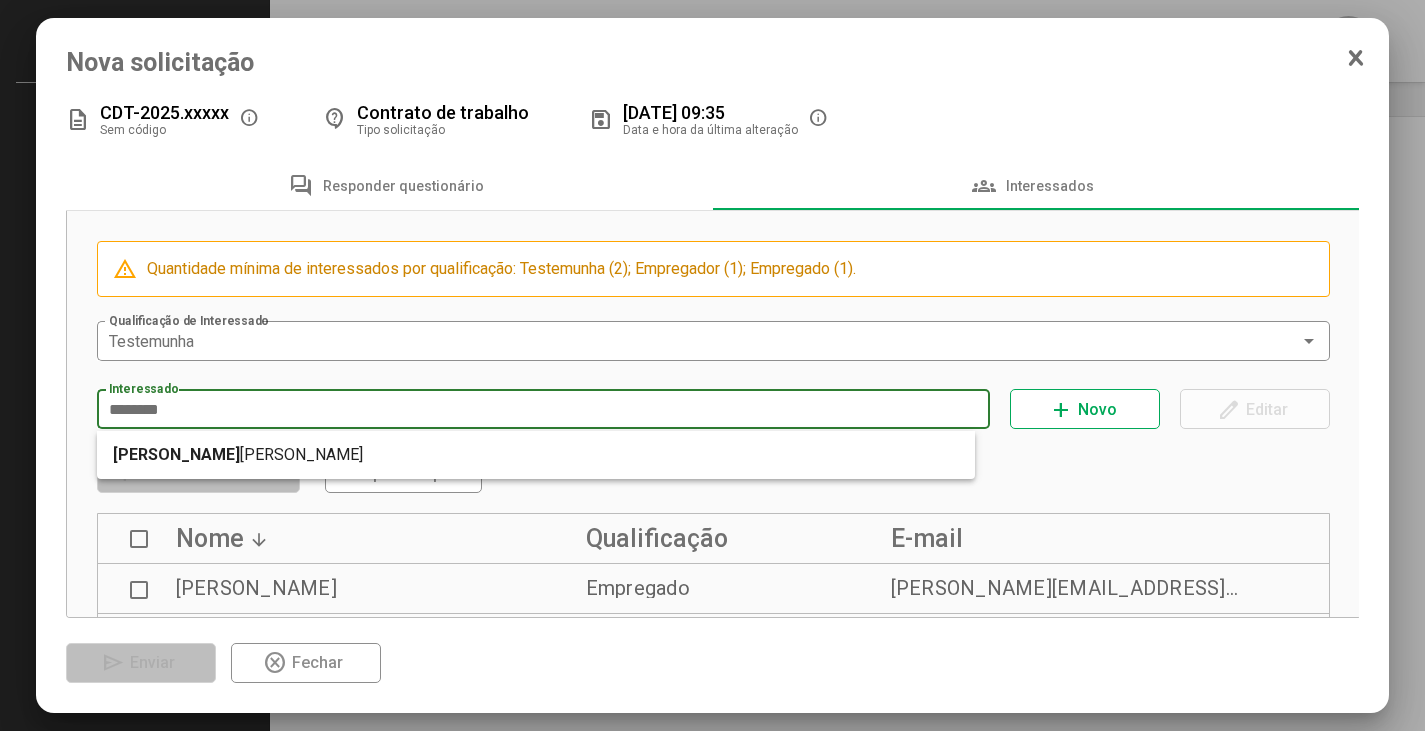 click on "********" at bounding box center (544, 410) 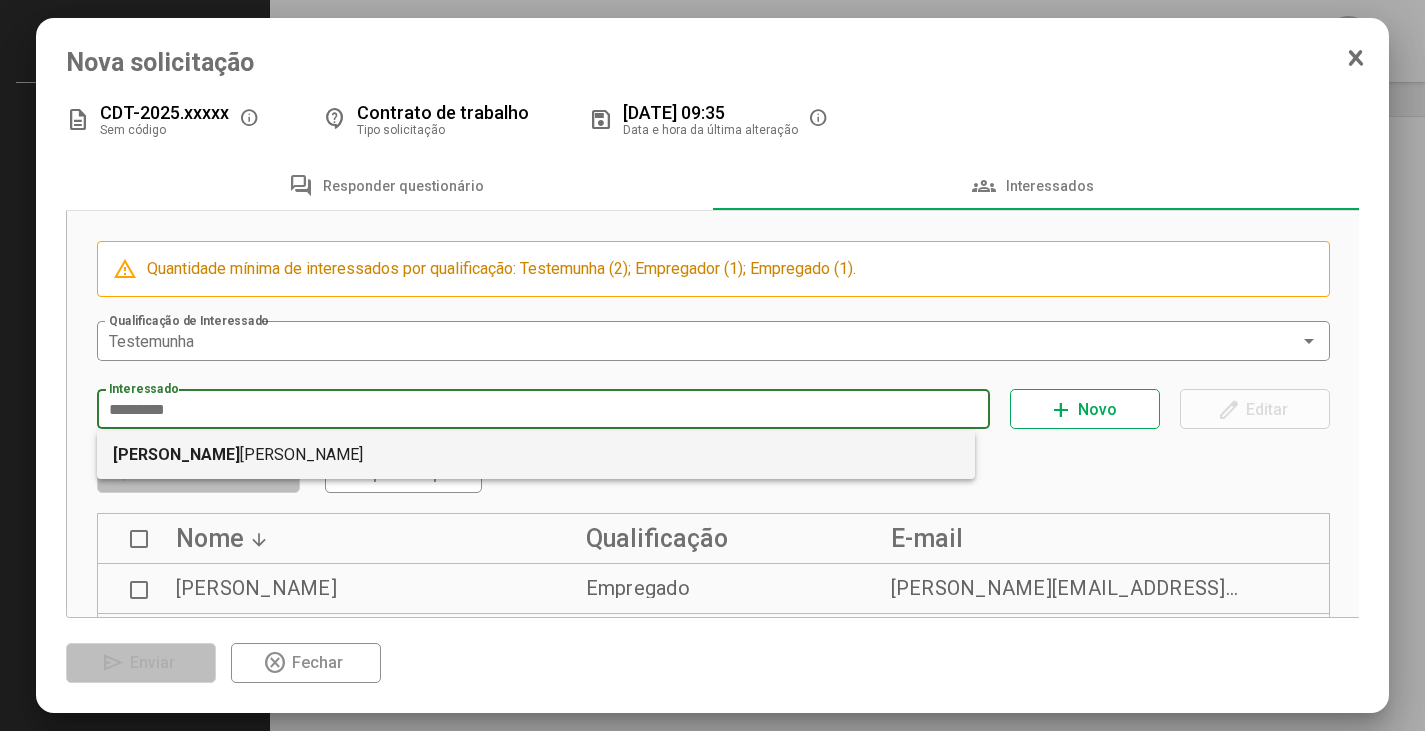 click on "Dionisio  Rafael Baptista" at bounding box center (536, 455) 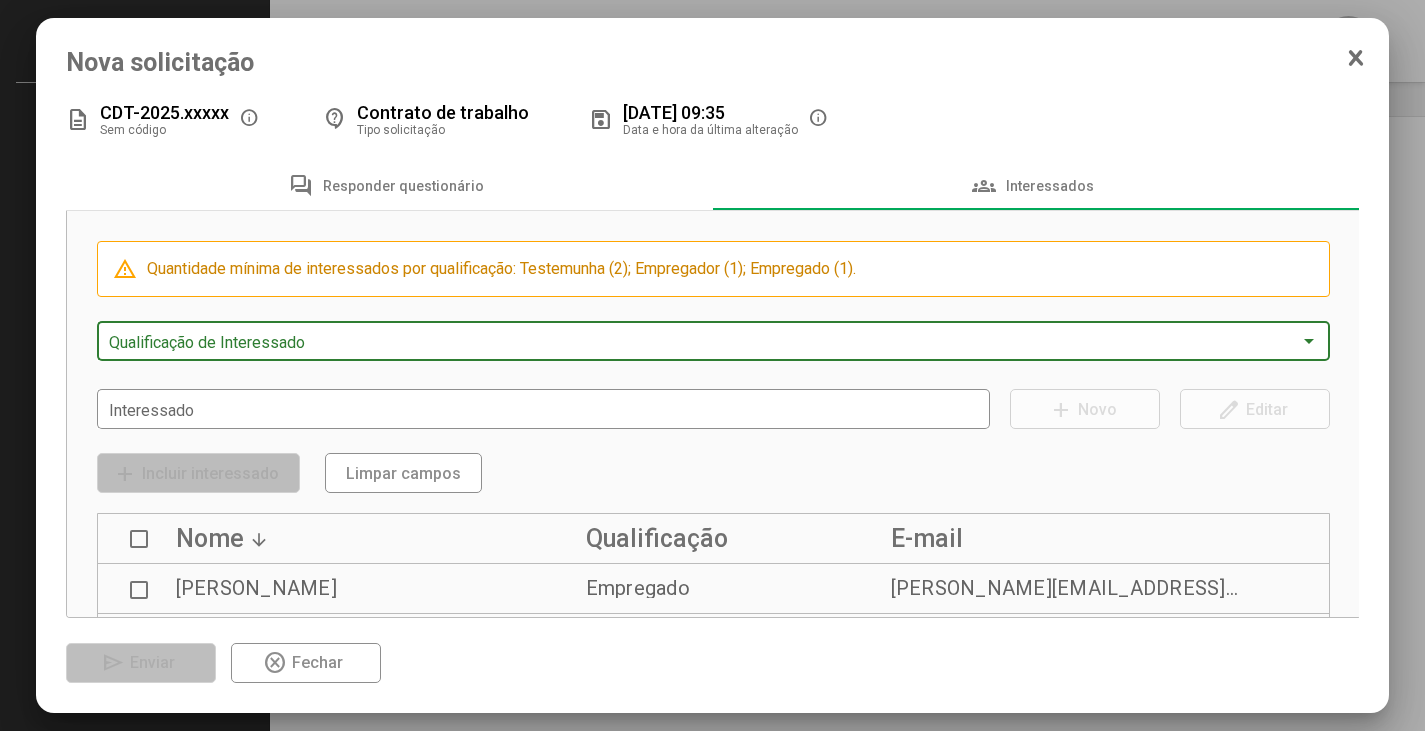 click at bounding box center [705, 342] 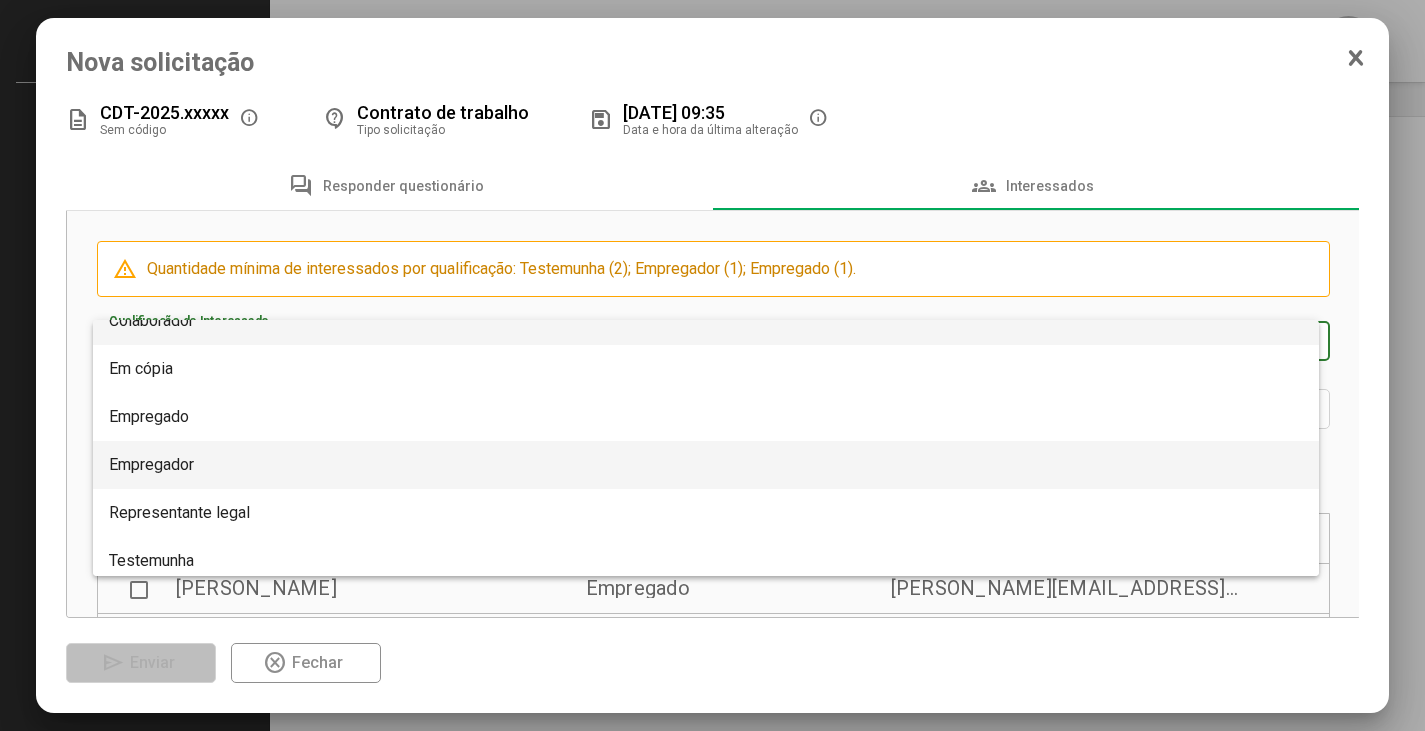scroll, scrollTop: 32, scrollLeft: 0, axis: vertical 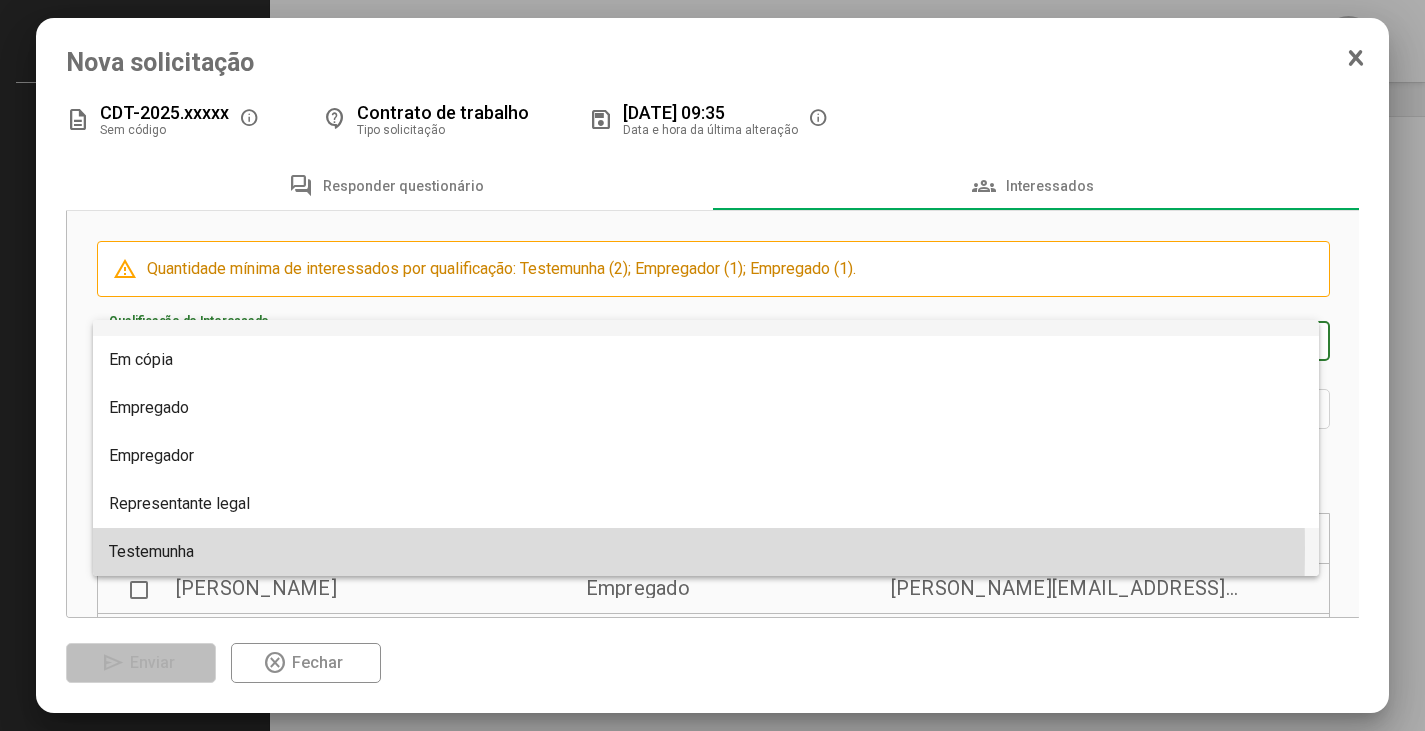 click on "Testemunha" at bounding box center (151, 551) 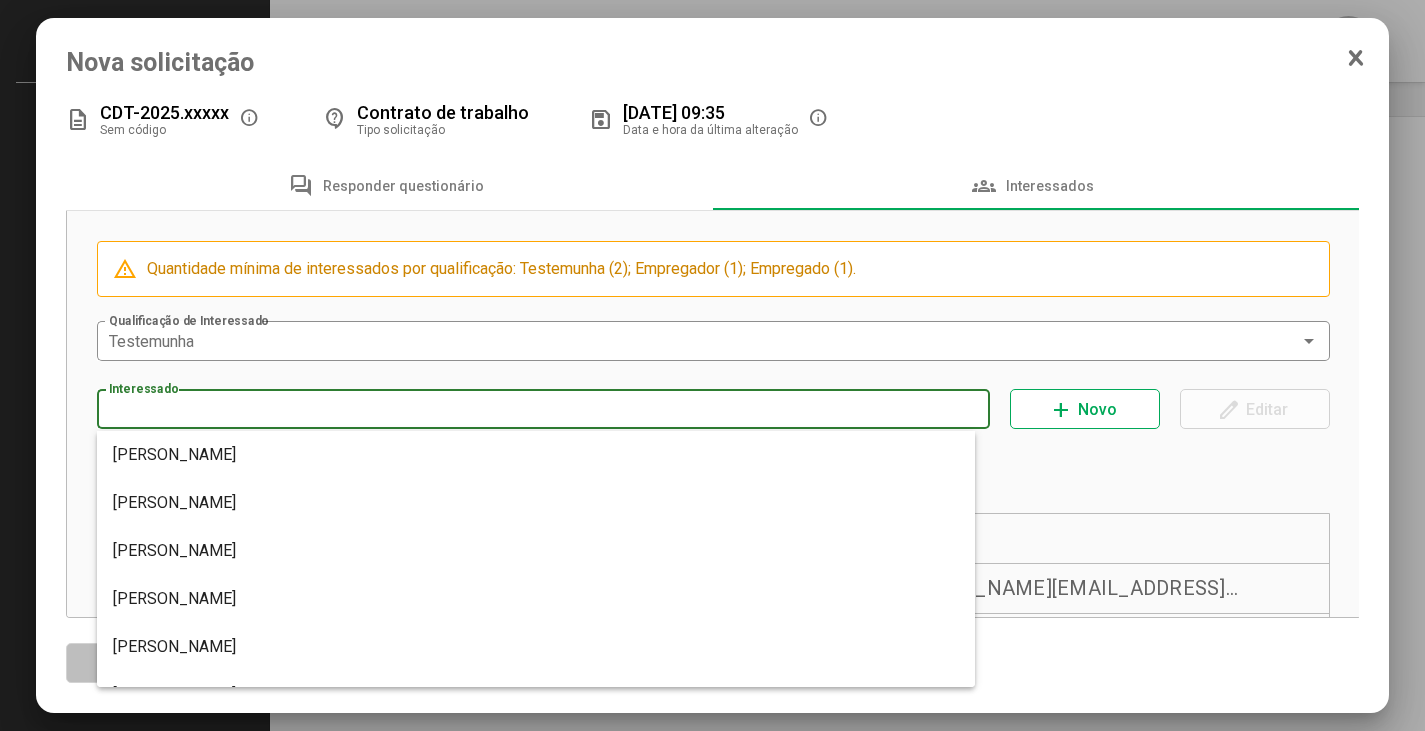 click on "Interessado" at bounding box center [544, 410] 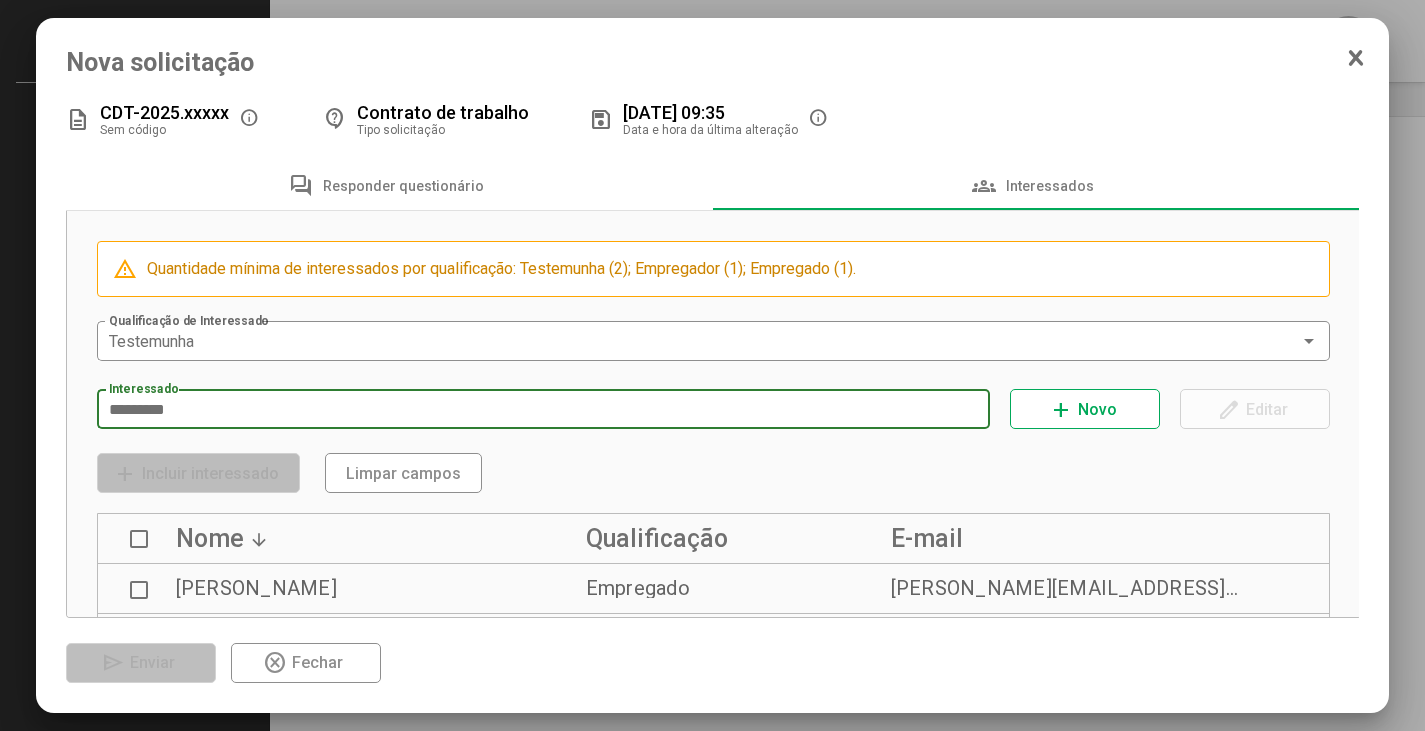 type on "**********" 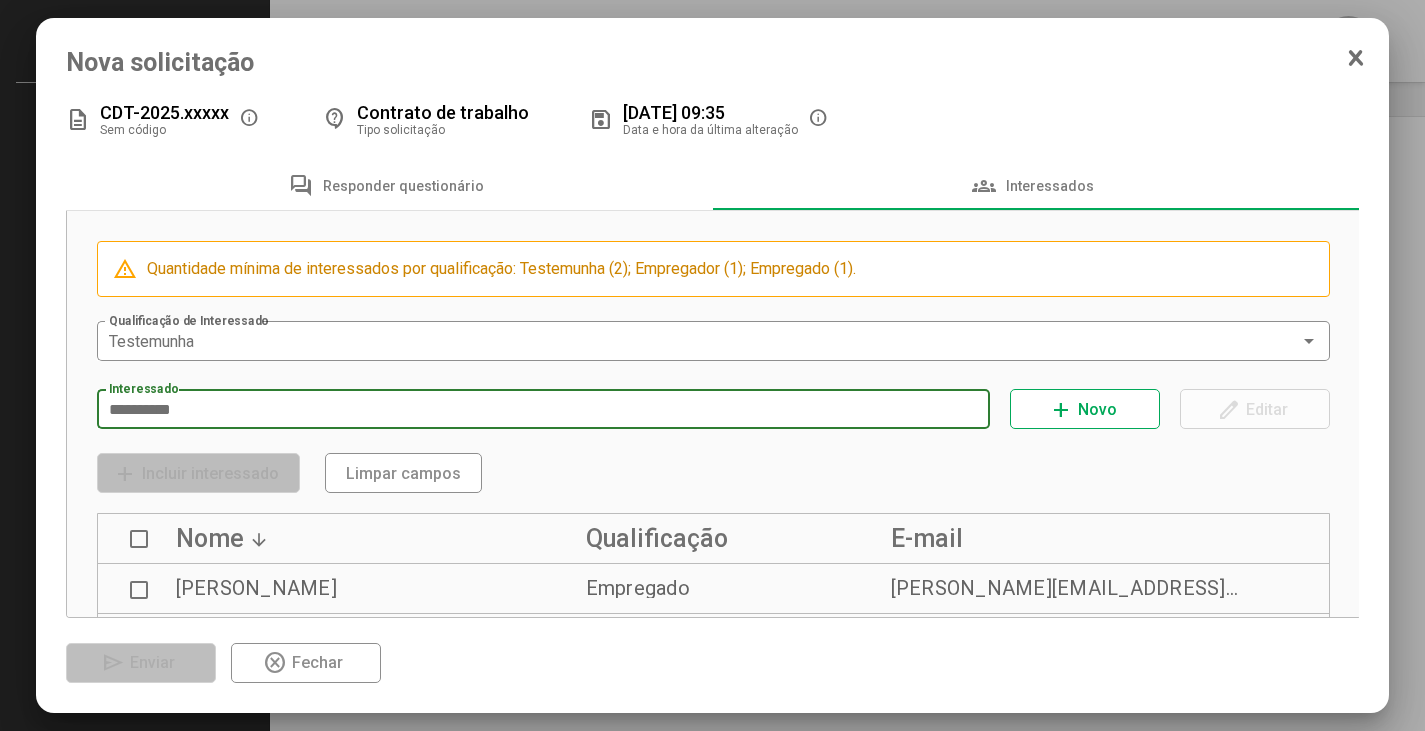 drag, startPoint x: 134, startPoint y: 409, endPoint x: 94, endPoint y: 409, distance: 40 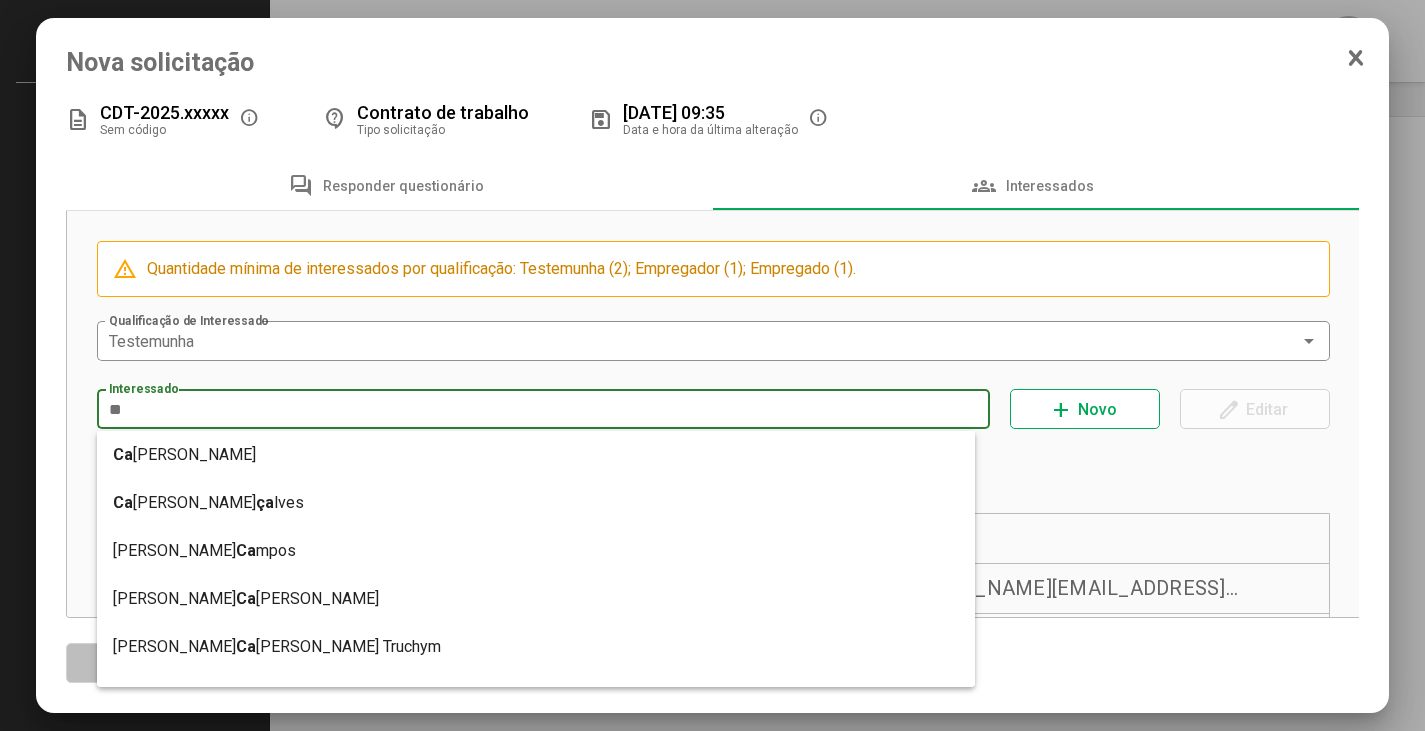 type on "*" 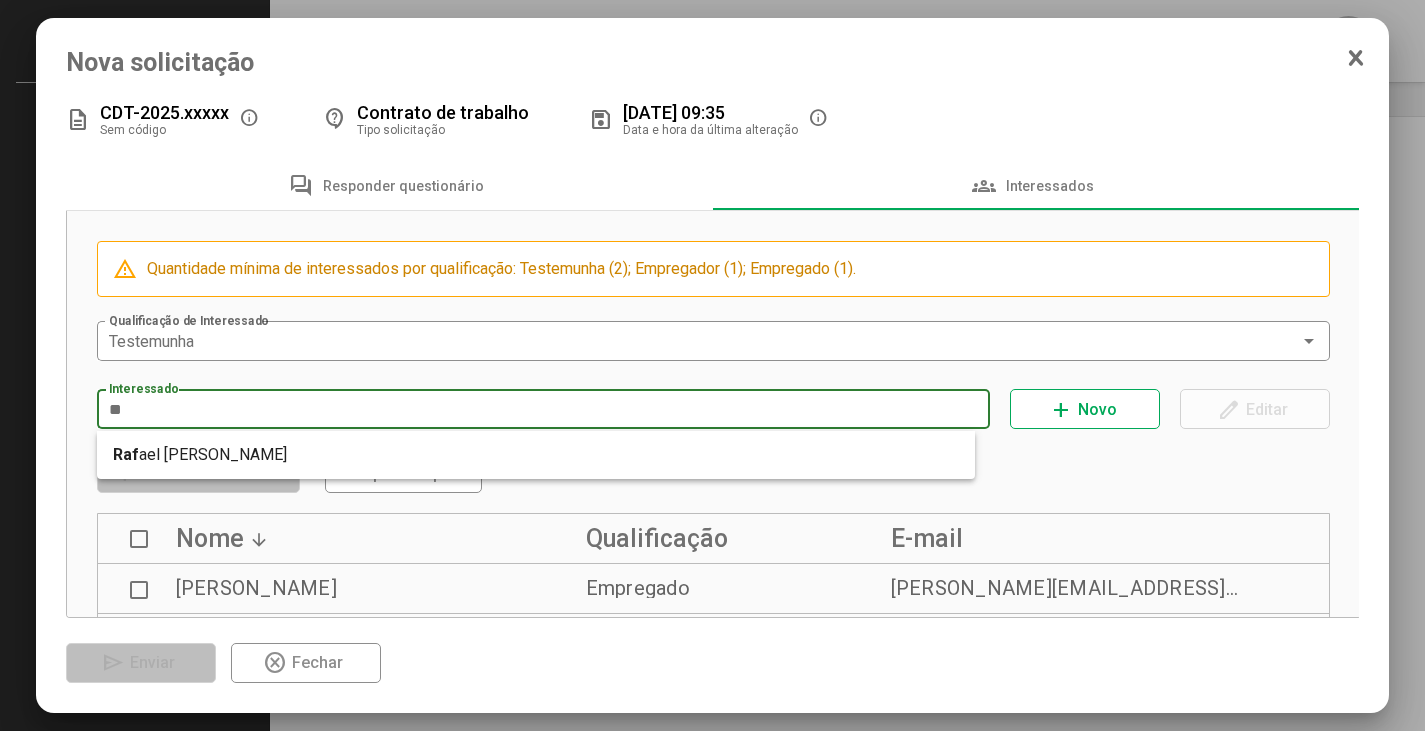 type on "*" 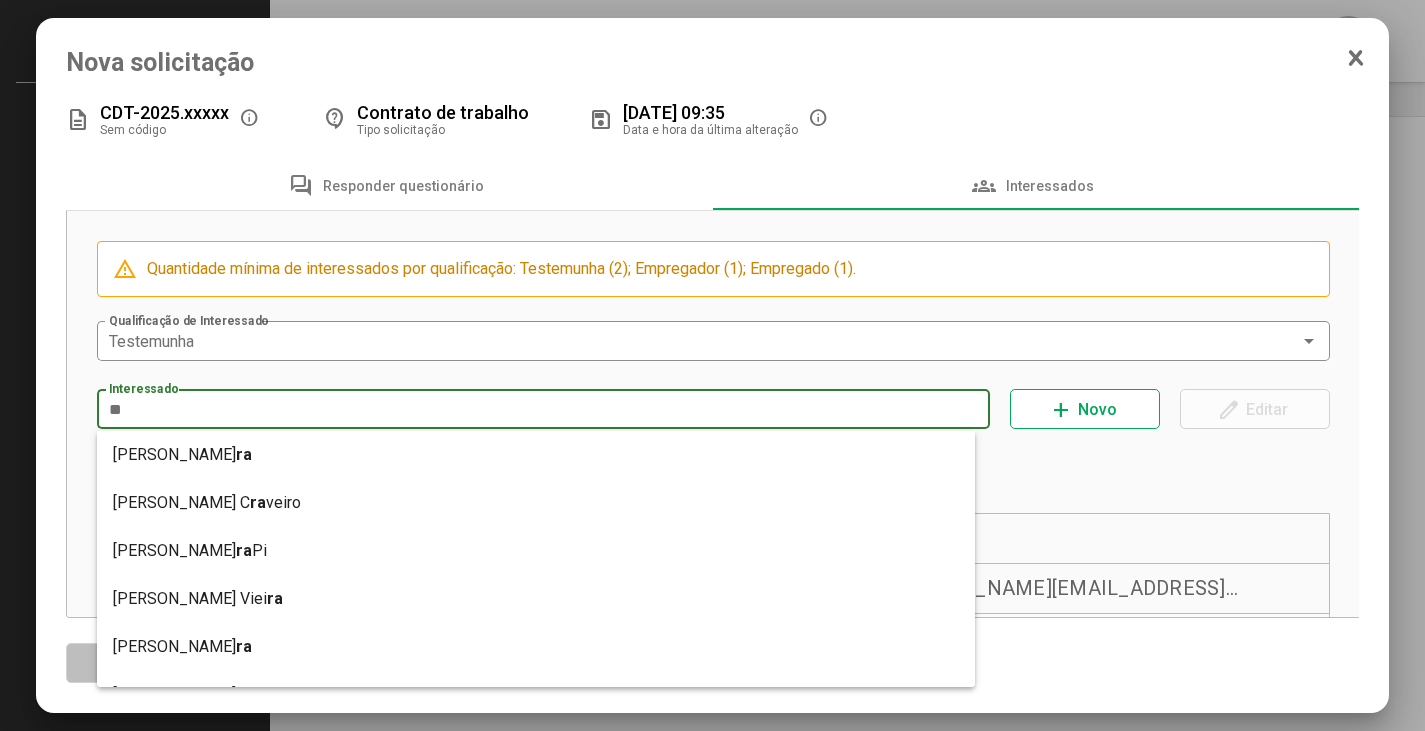 type on "*" 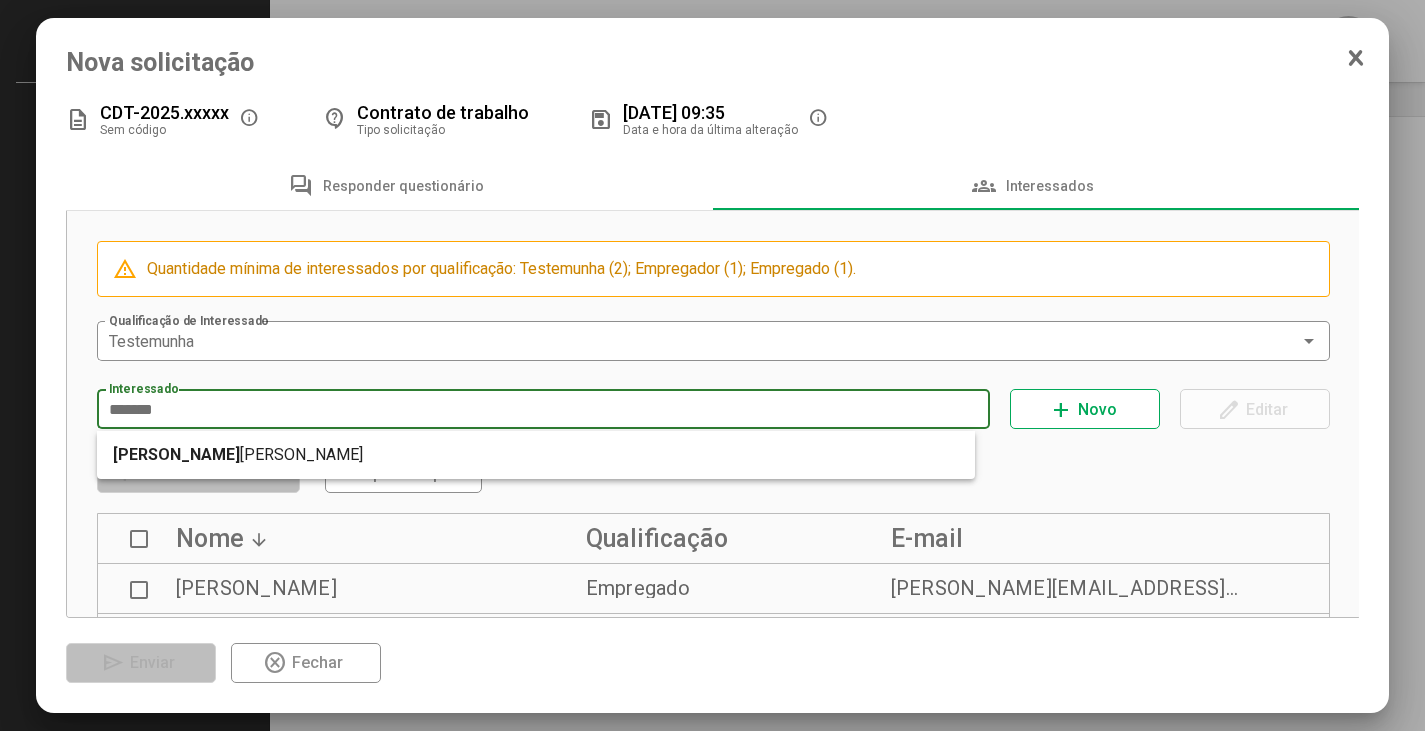 type on "******" 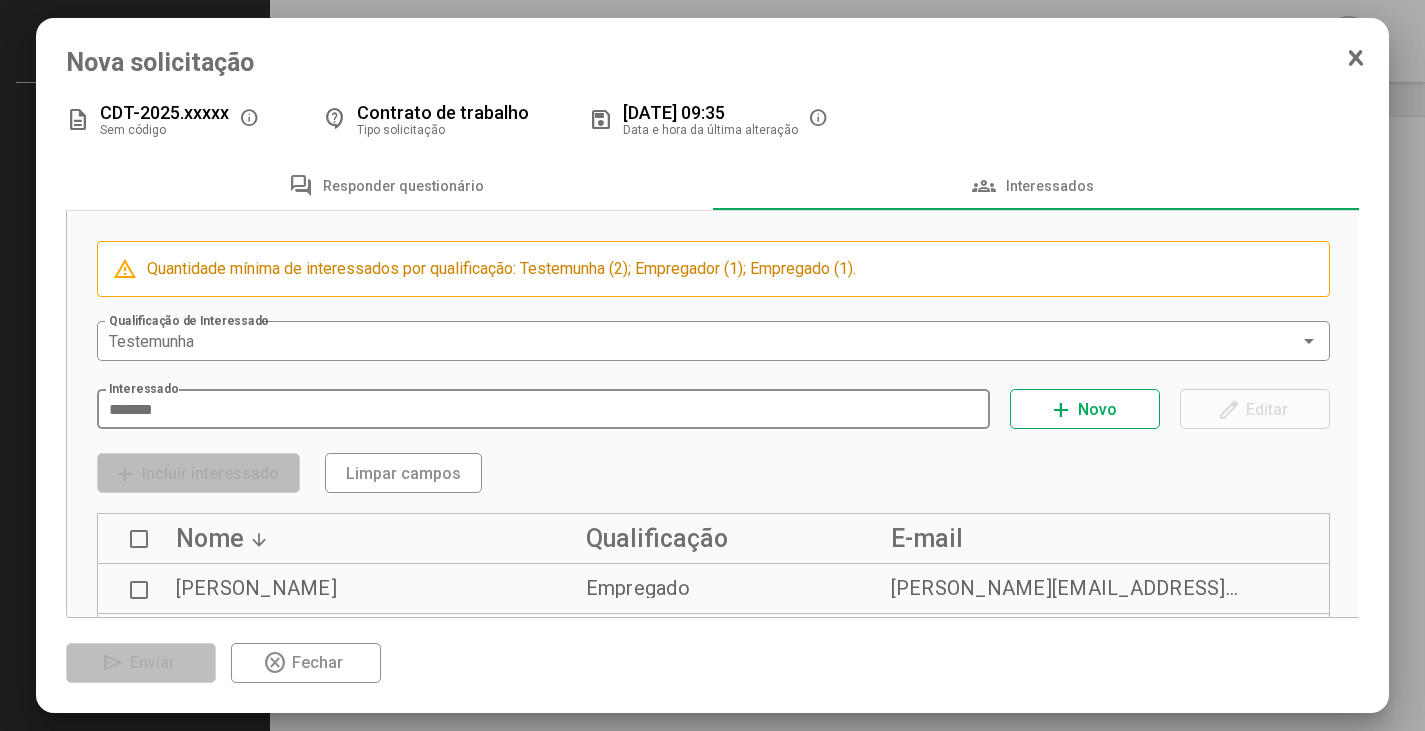 click on "******" at bounding box center [544, 410] 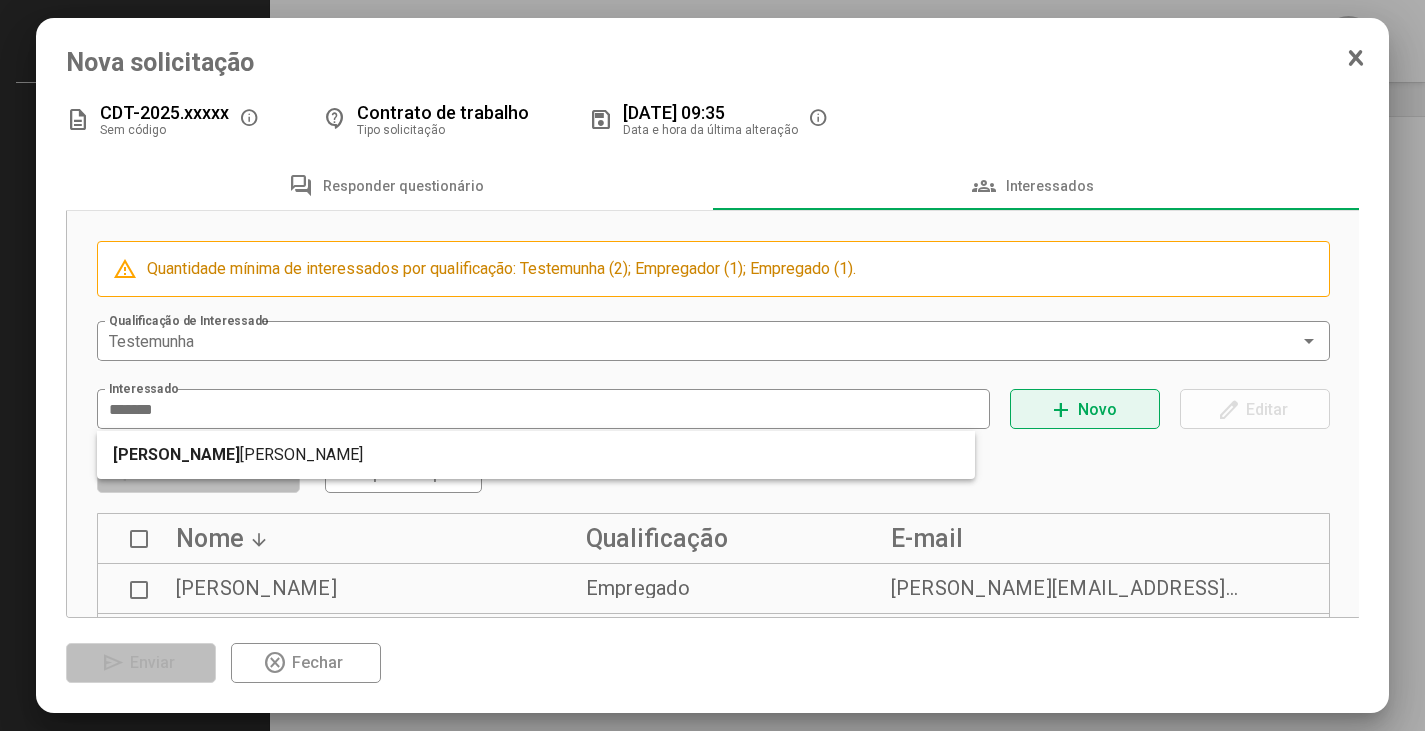 click on "add" at bounding box center (1061, 410) 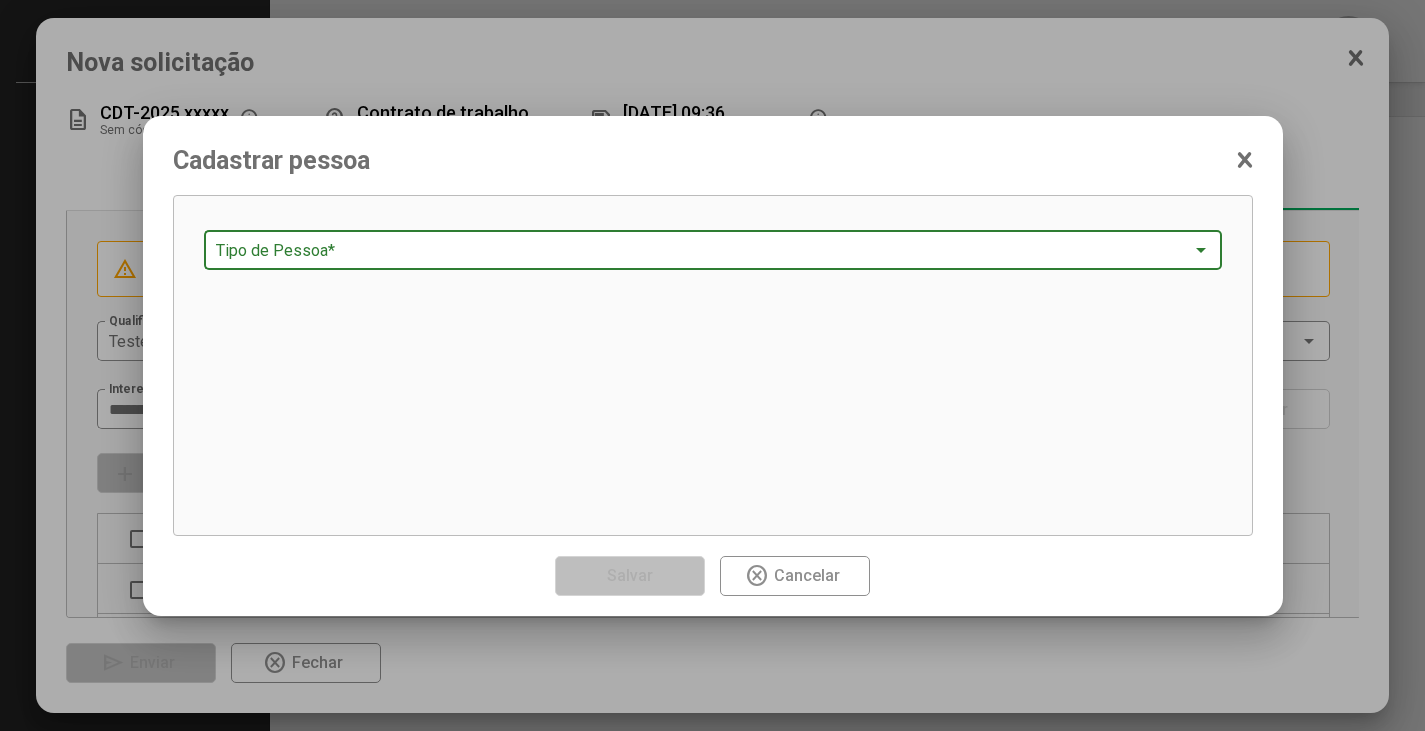 click at bounding box center (704, 251) 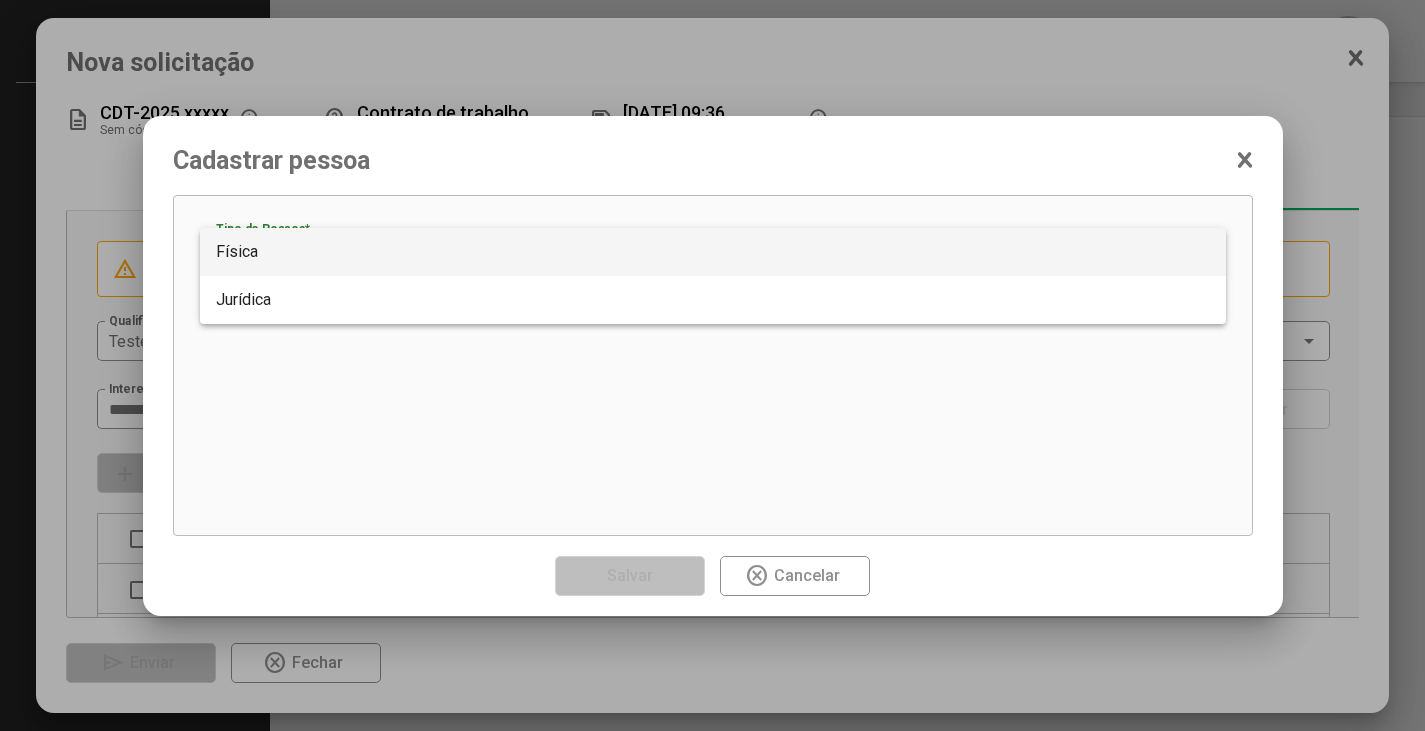 click on "Física" at bounding box center (237, 251) 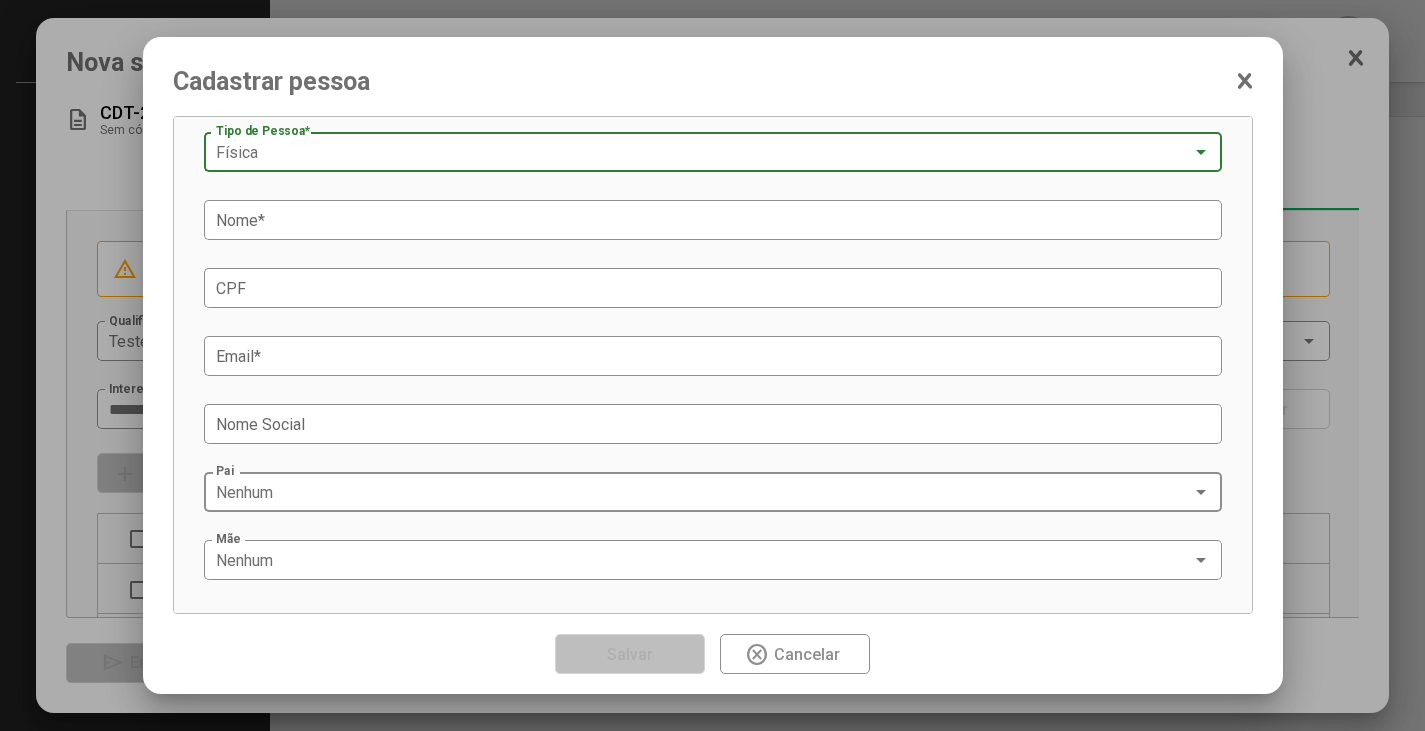 scroll, scrollTop: 0, scrollLeft: 0, axis: both 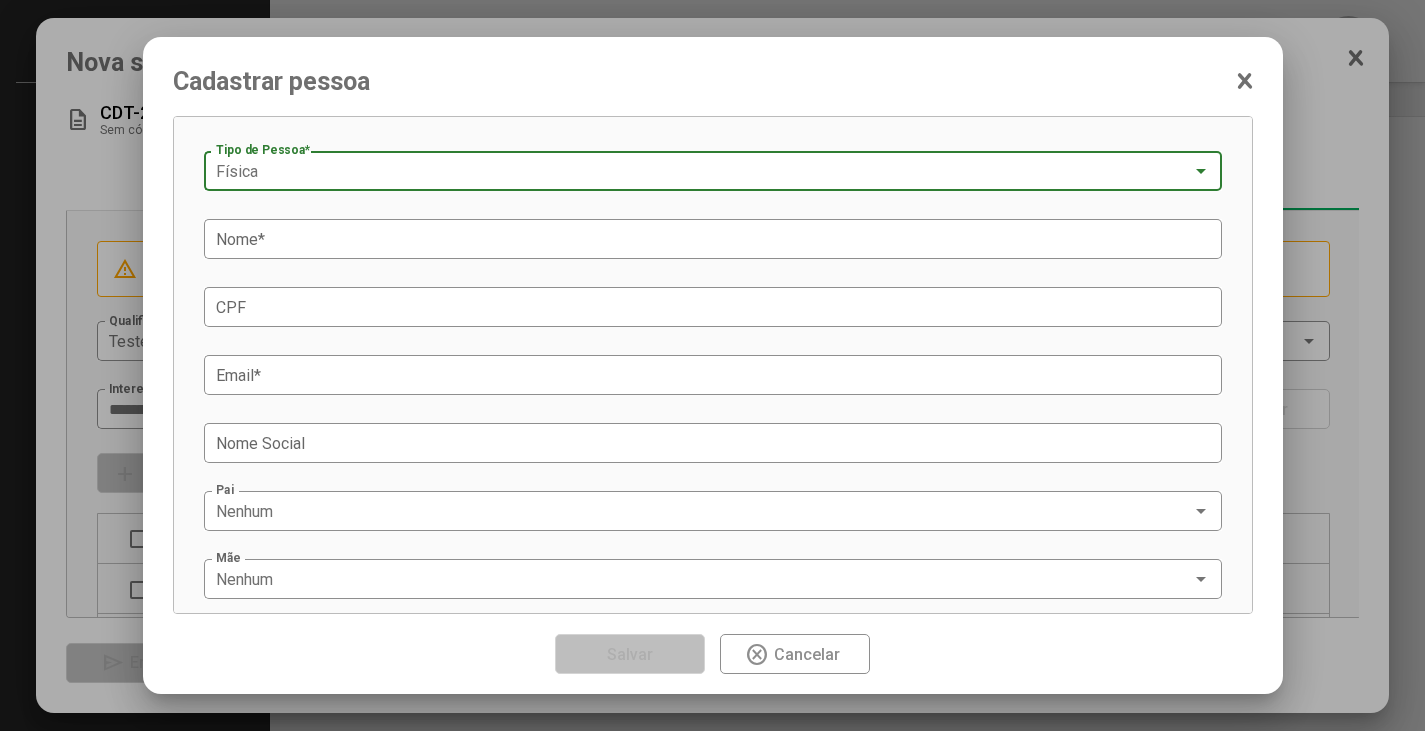 click 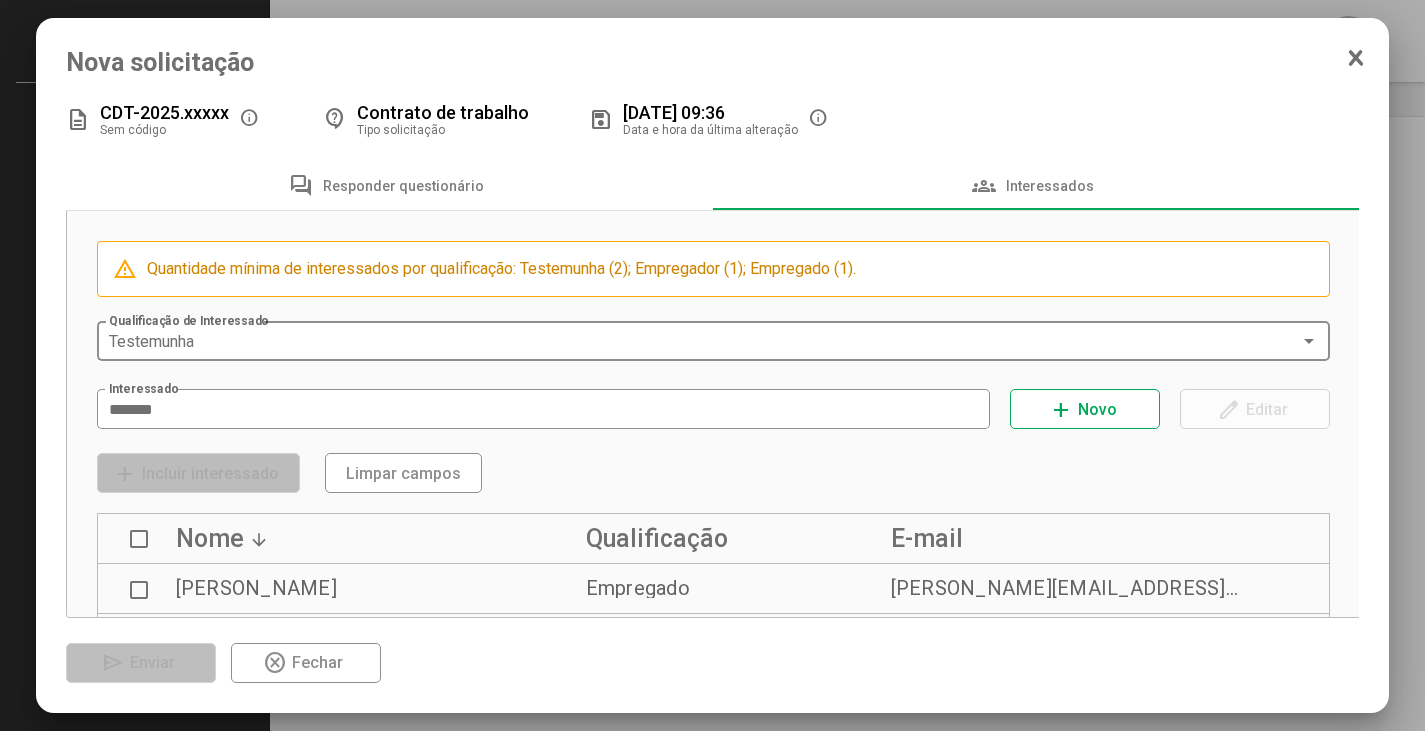 click on "Testemunha  Qualificação de Interessado" 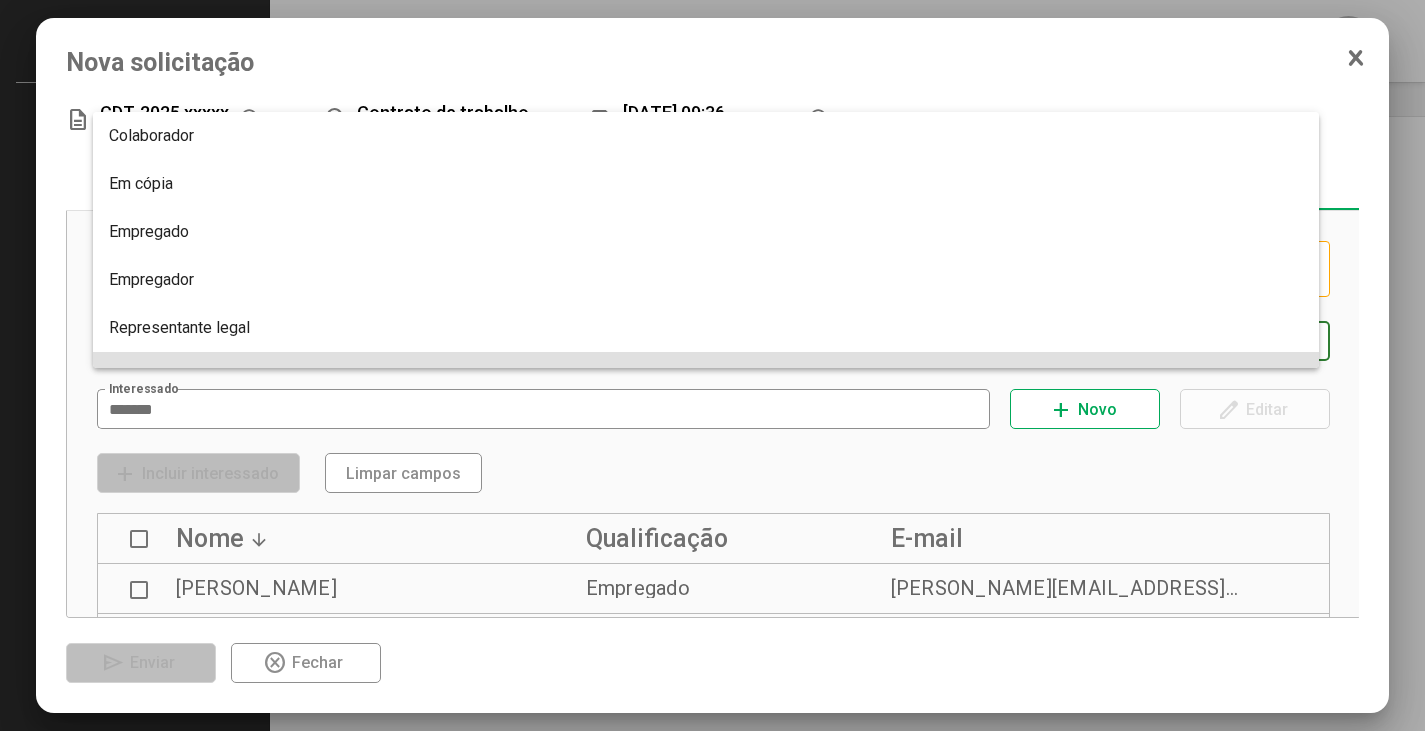 scroll, scrollTop: 32, scrollLeft: 0, axis: vertical 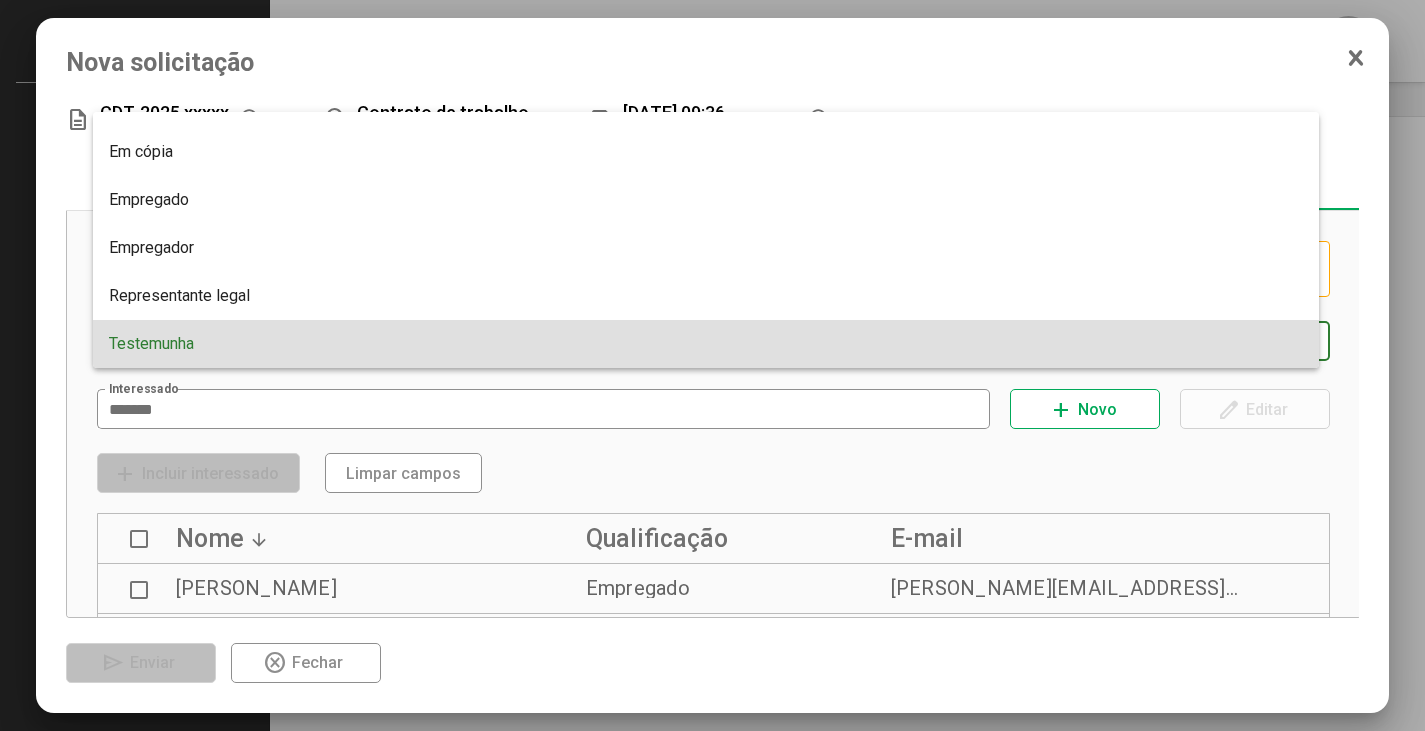 click at bounding box center [712, 365] 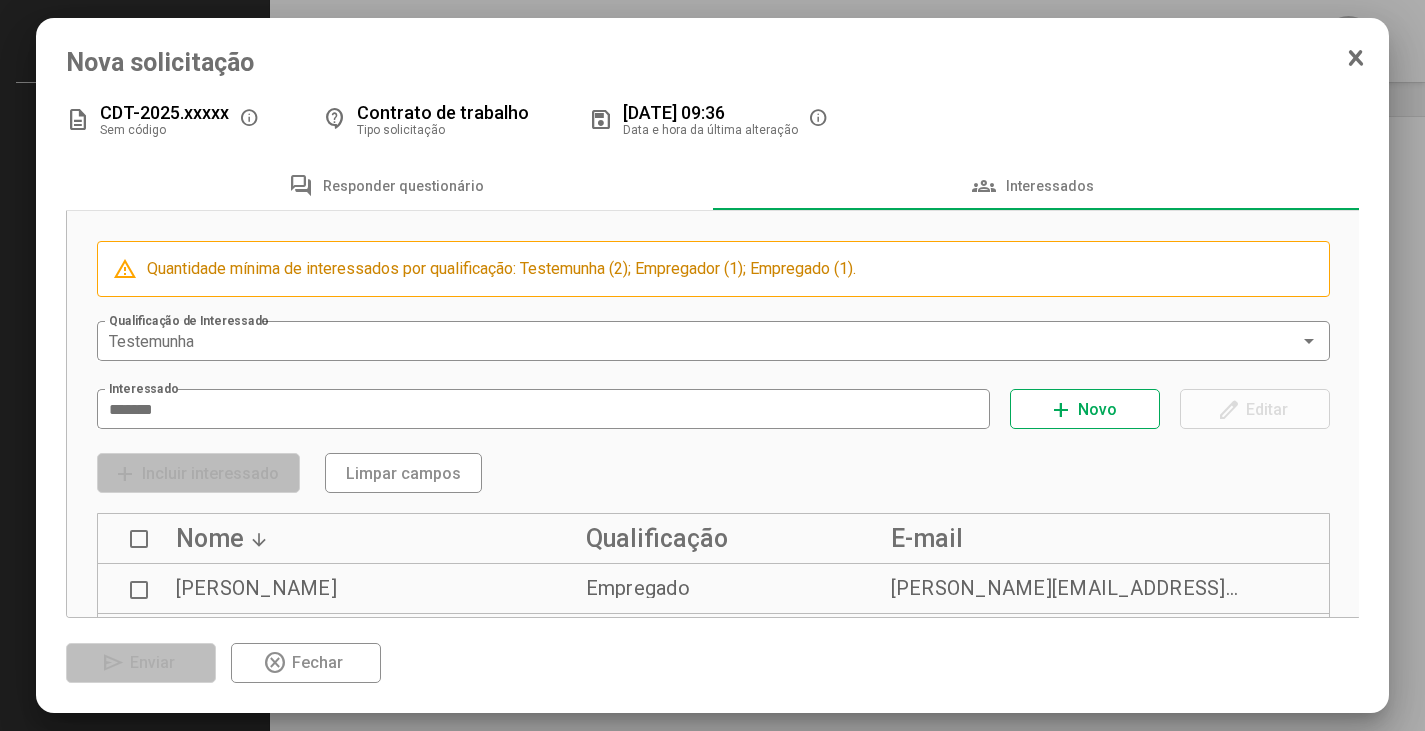 click on "add  Incluir interessado Limpar campos" at bounding box center (714, 473) 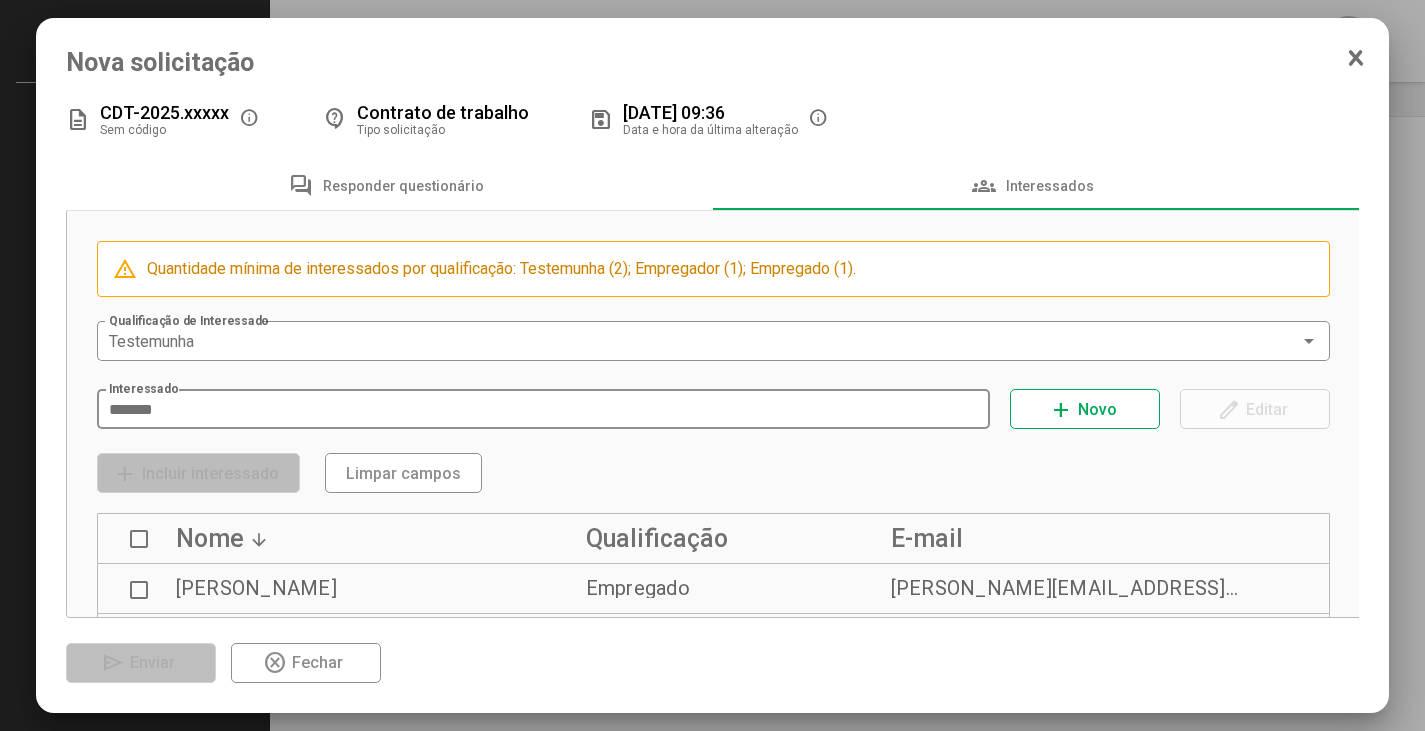 click on "******" at bounding box center [544, 410] 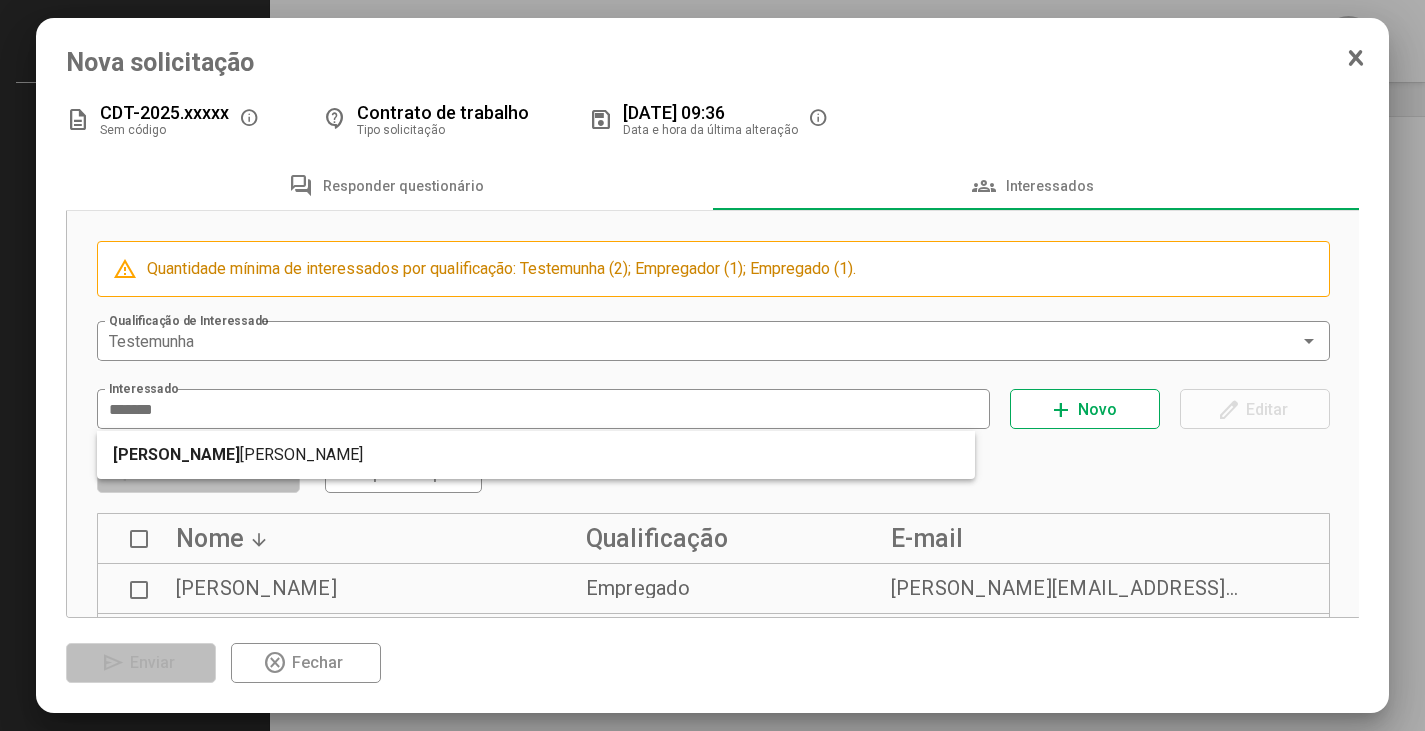 drag, startPoint x: 282, startPoint y: 398, endPoint x: 12, endPoint y: 400, distance: 270.00742 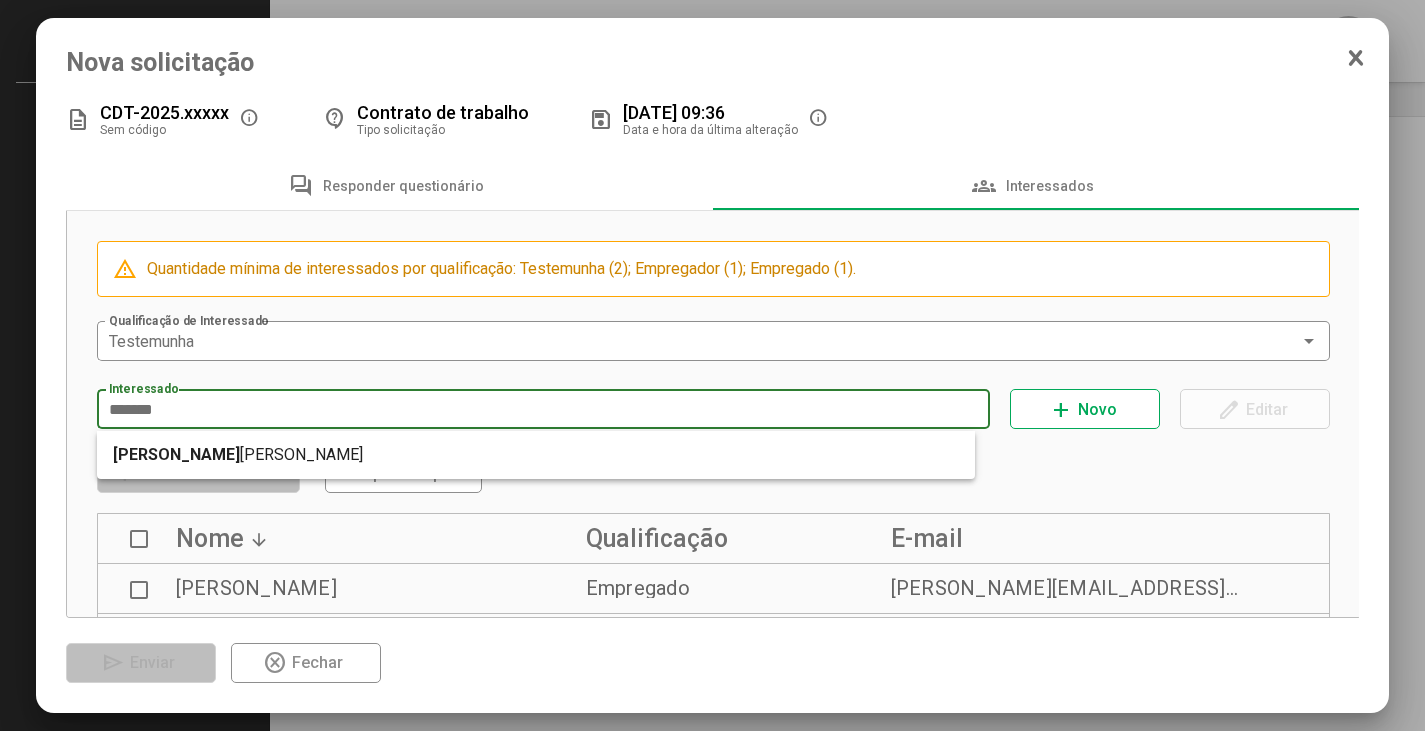 click on "******" at bounding box center (544, 410) 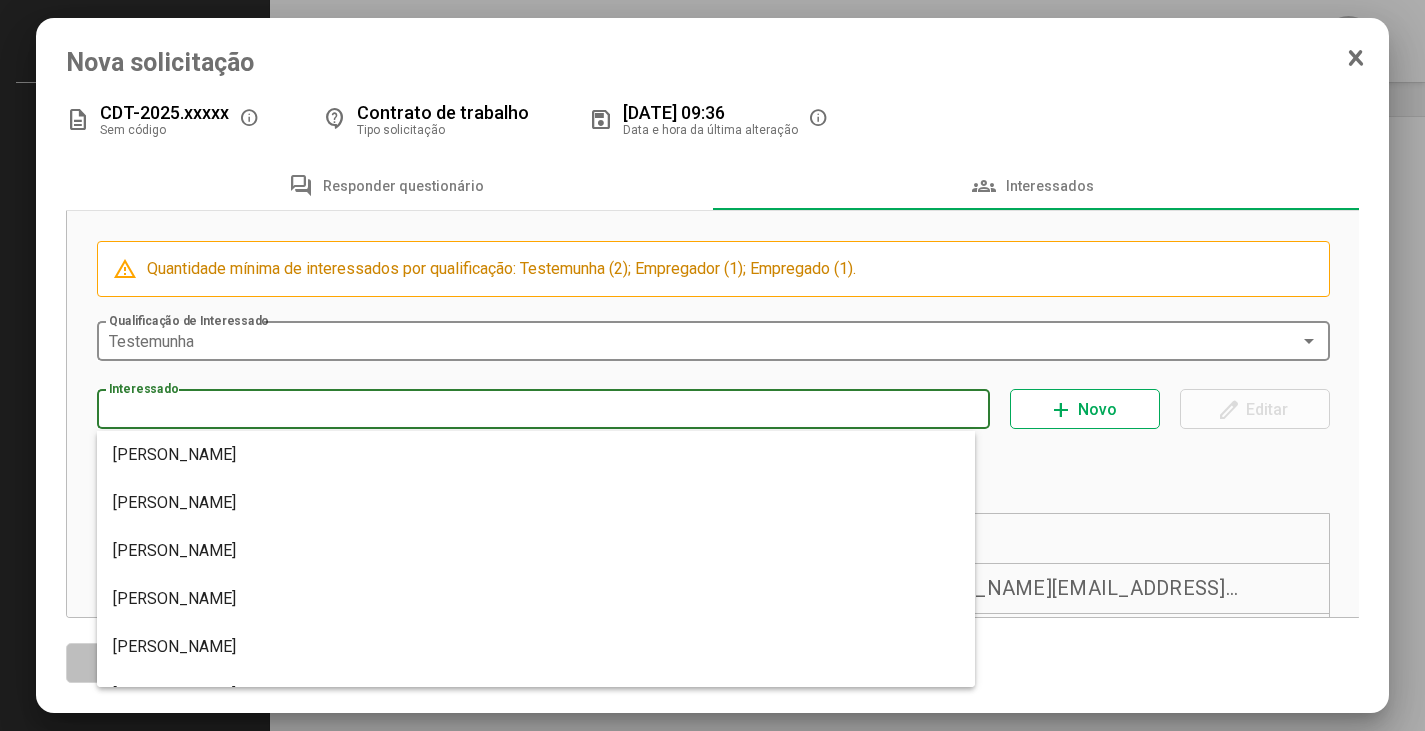 click on "Testemunha" at bounding box center (151, 341) 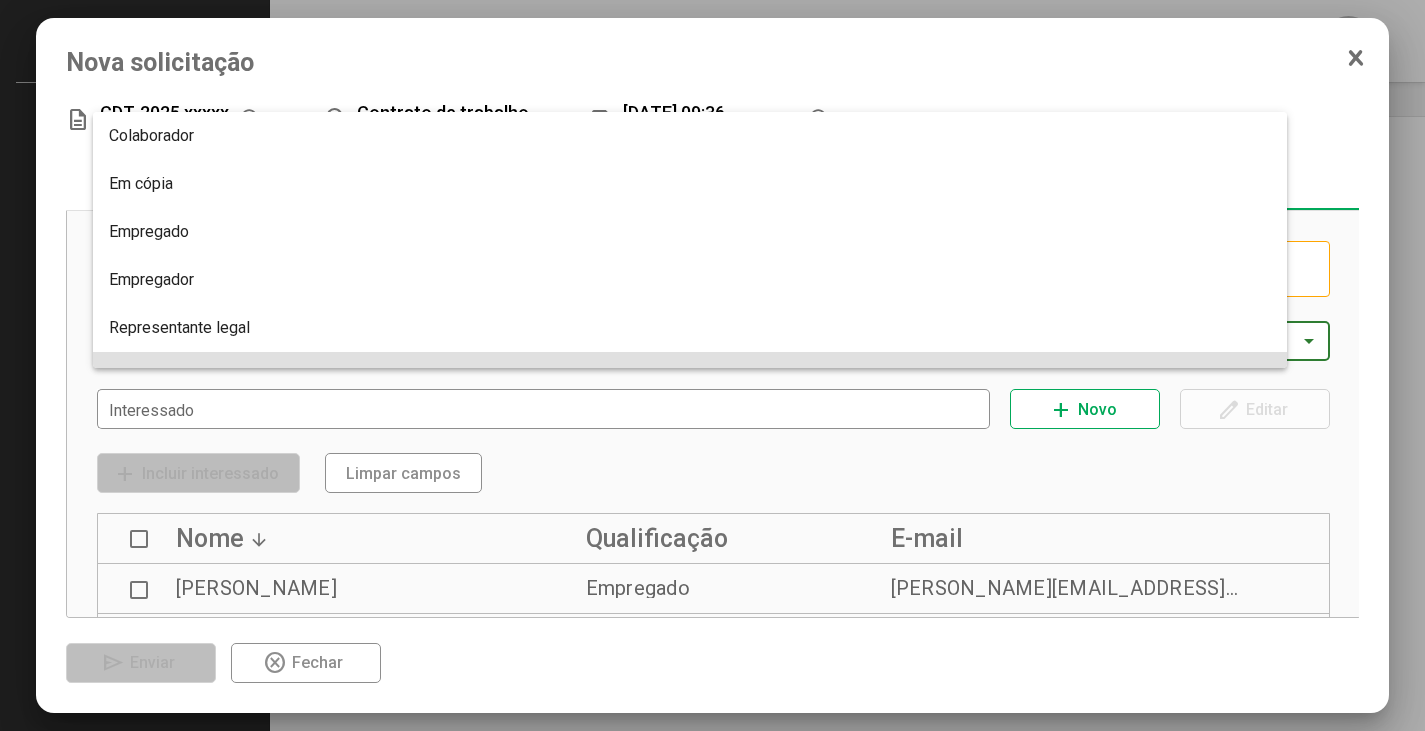 scroll, scrollTop: 32, scrollLeft: 0, axis: vertical 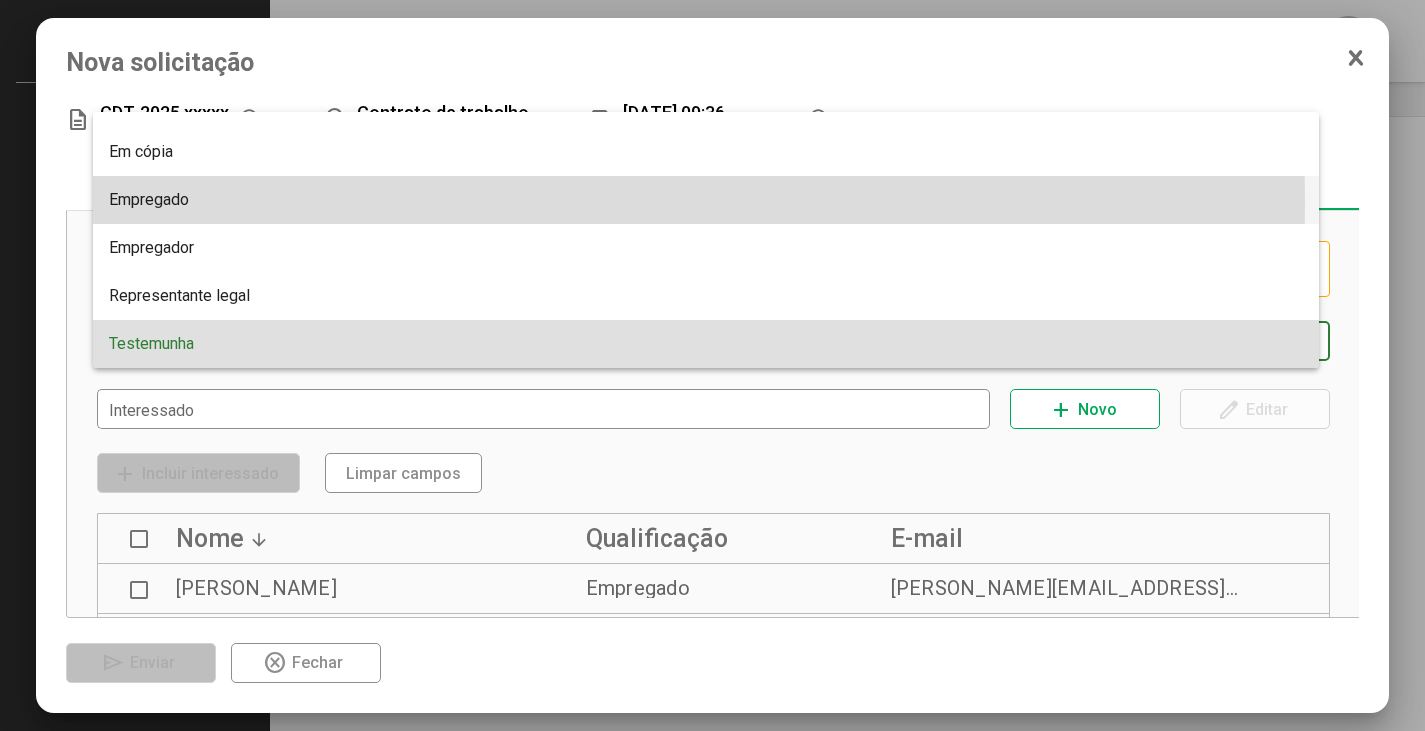 click on "Empregado" at bounding box center [149, 199] 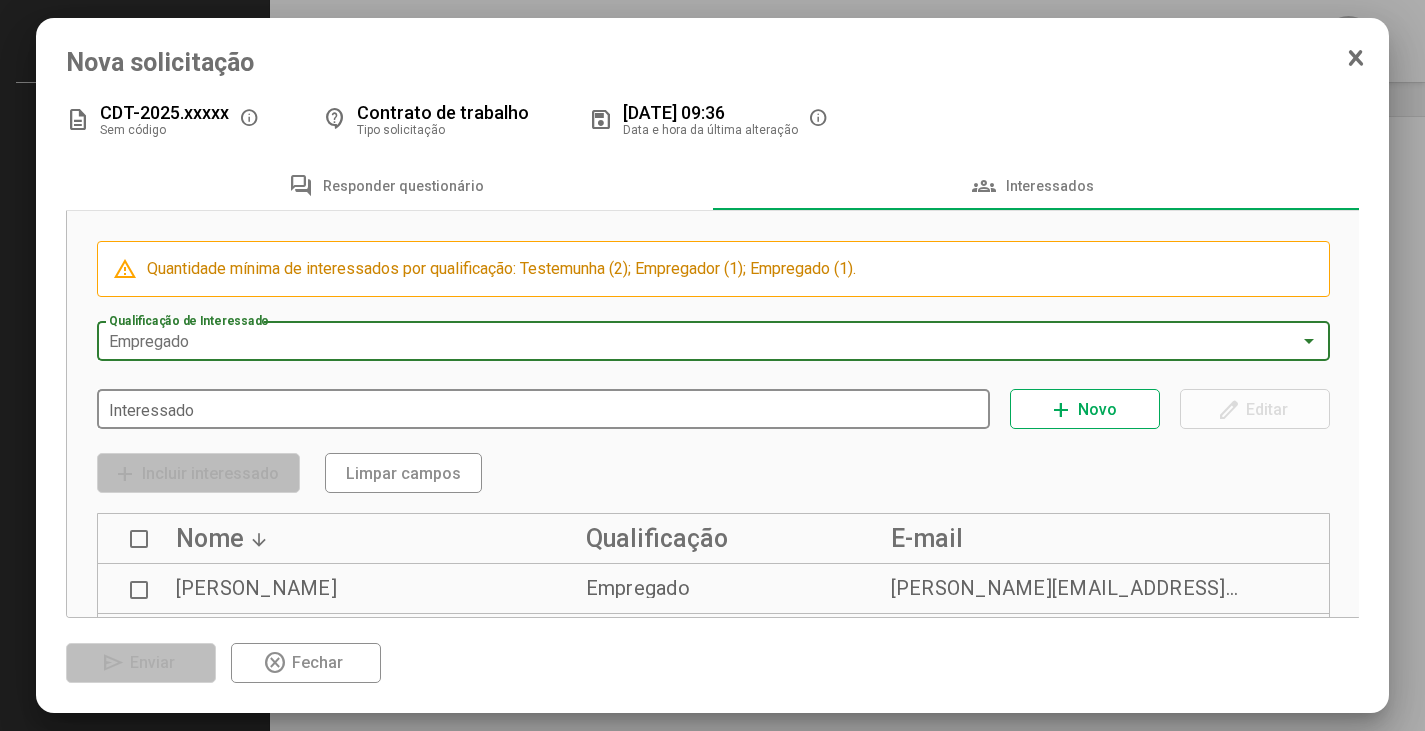 click on "Interessado" at bounding box center [544, 410] 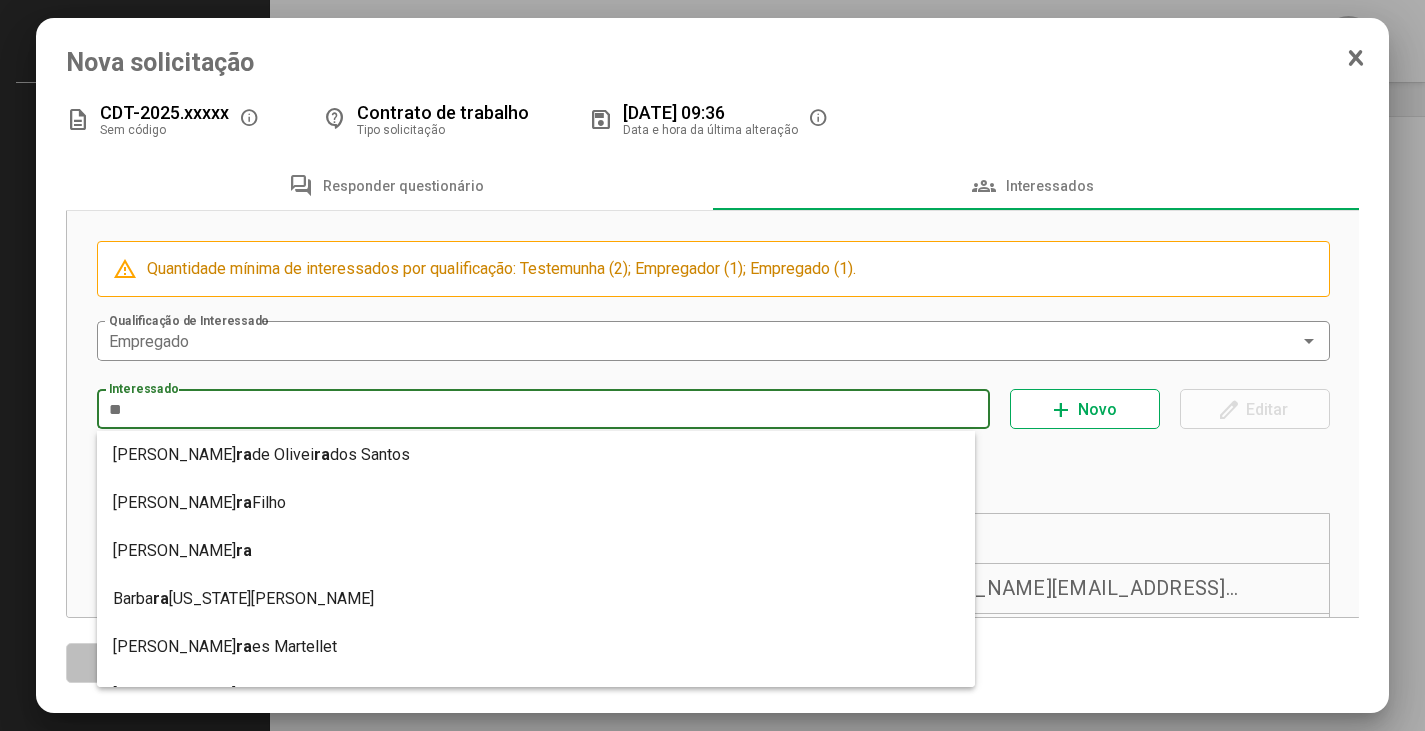 type on "*" 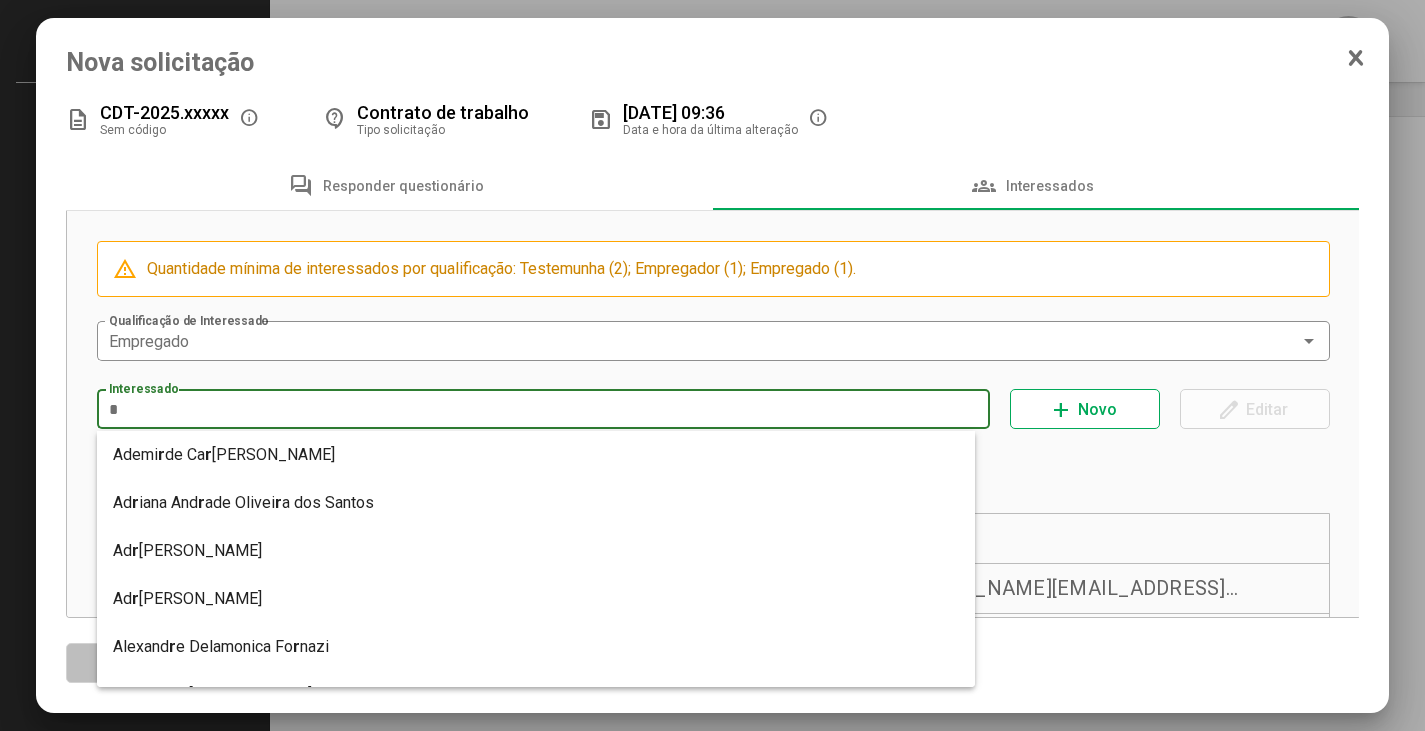 type 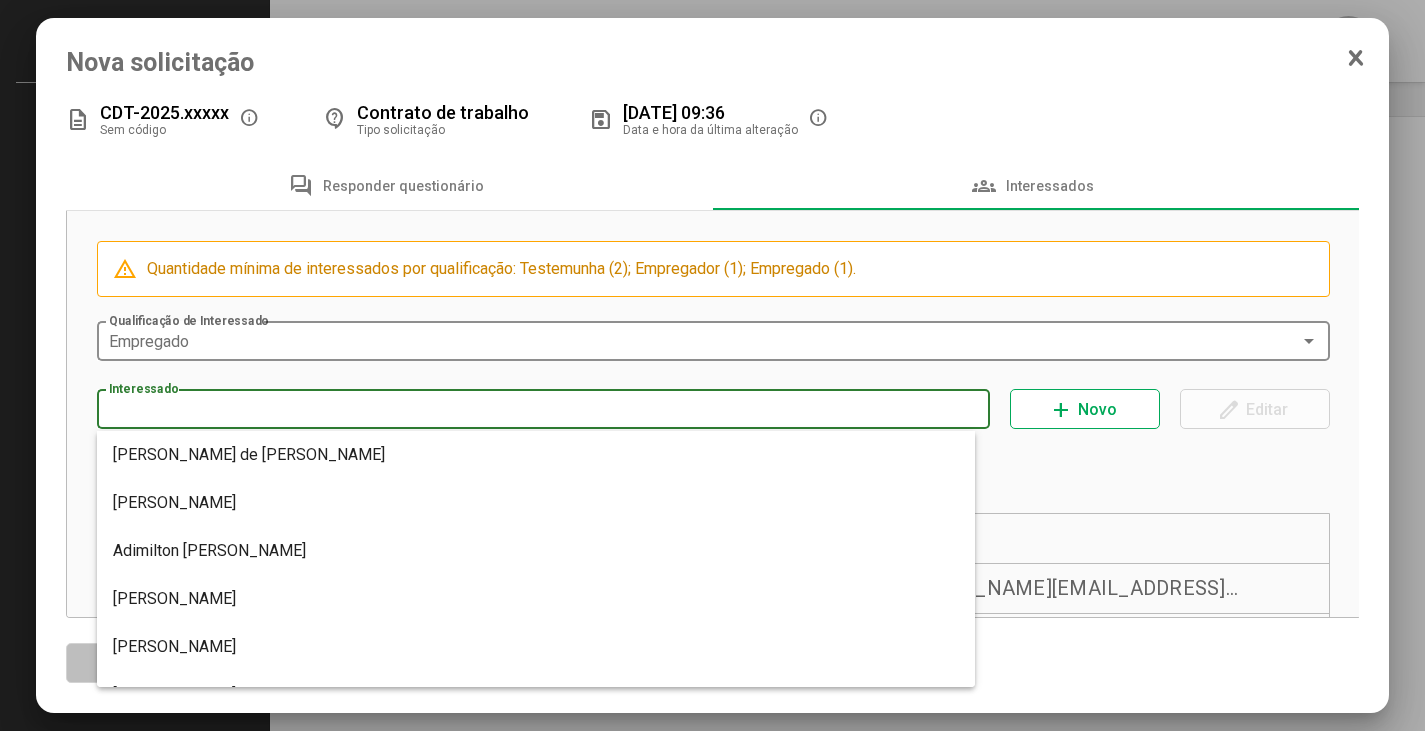 click on "Empregado" at bounding box center [705, 342] 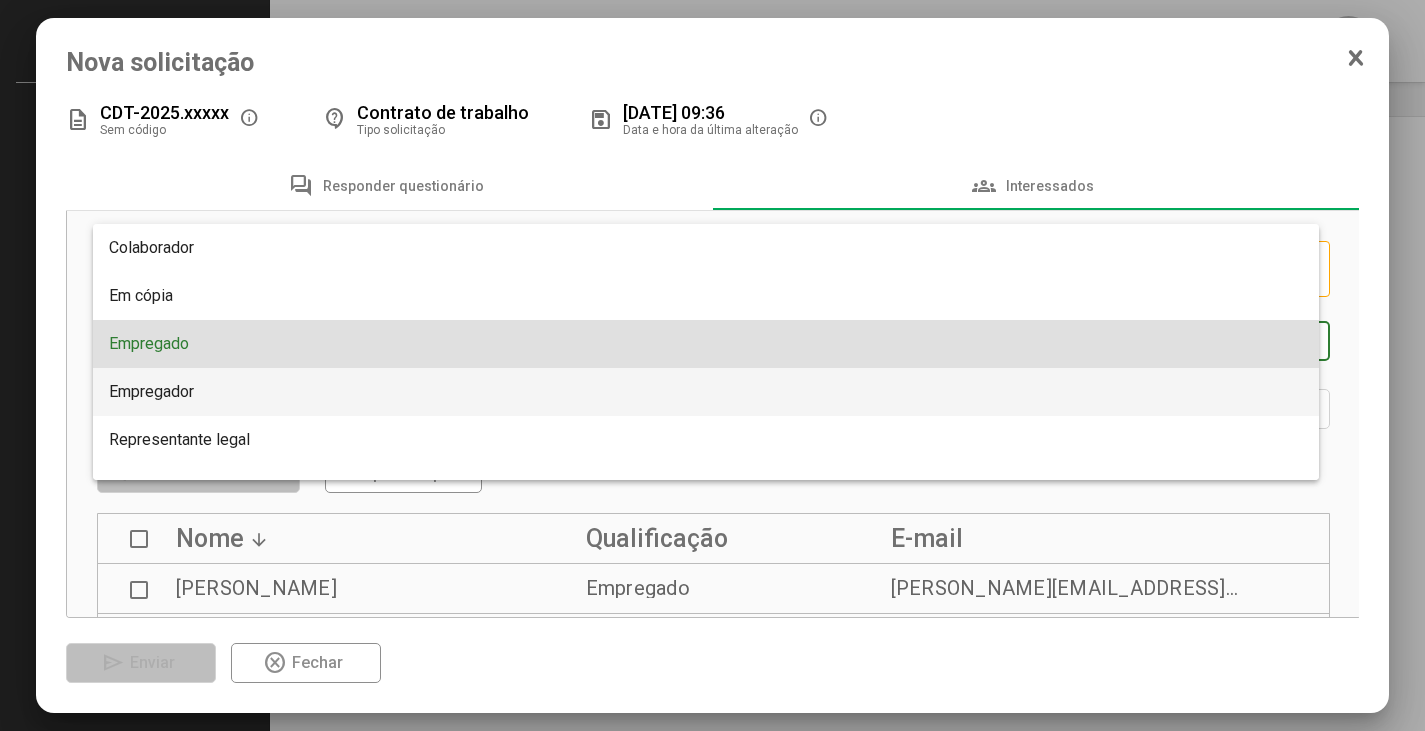 scroll, scrollTop: 32, scrollLeft: 0, axis: vertical 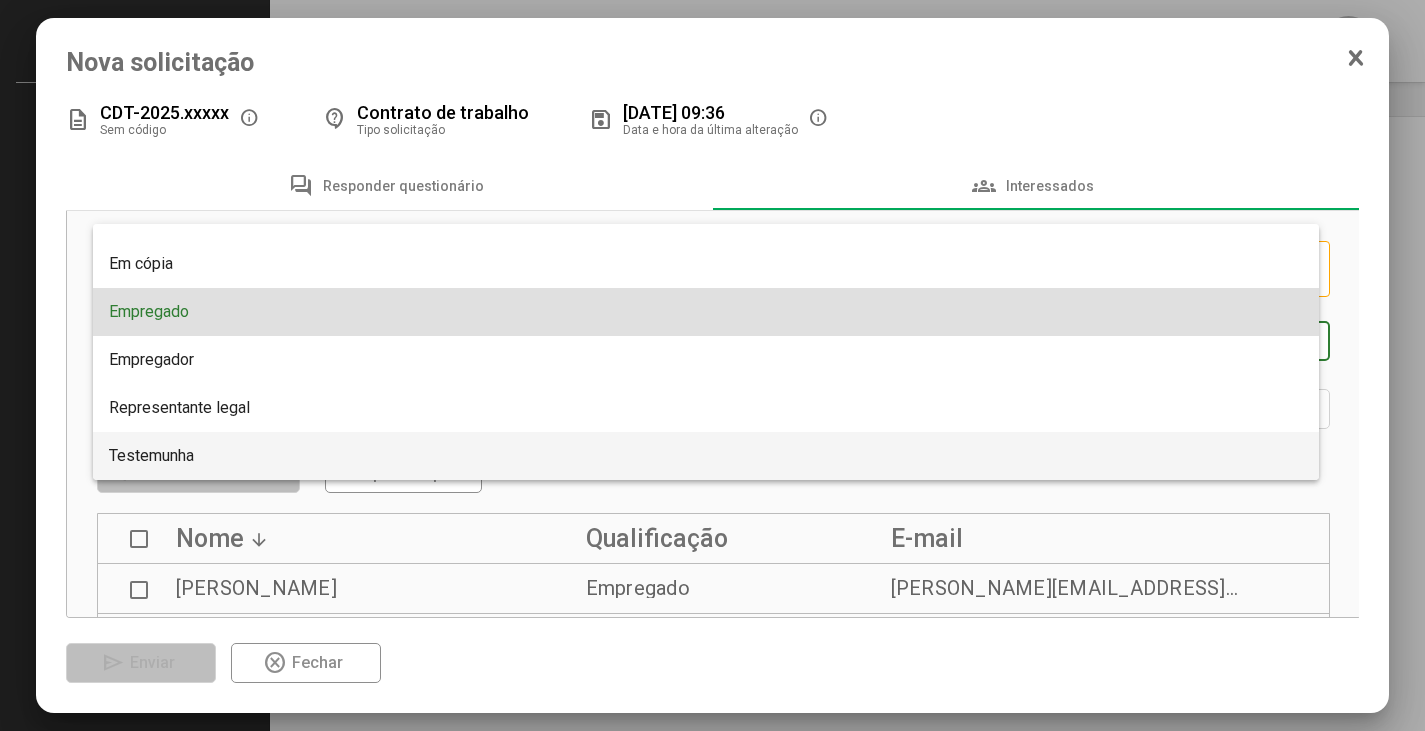 click on "Testemunha" at bounding box center (706, 456) 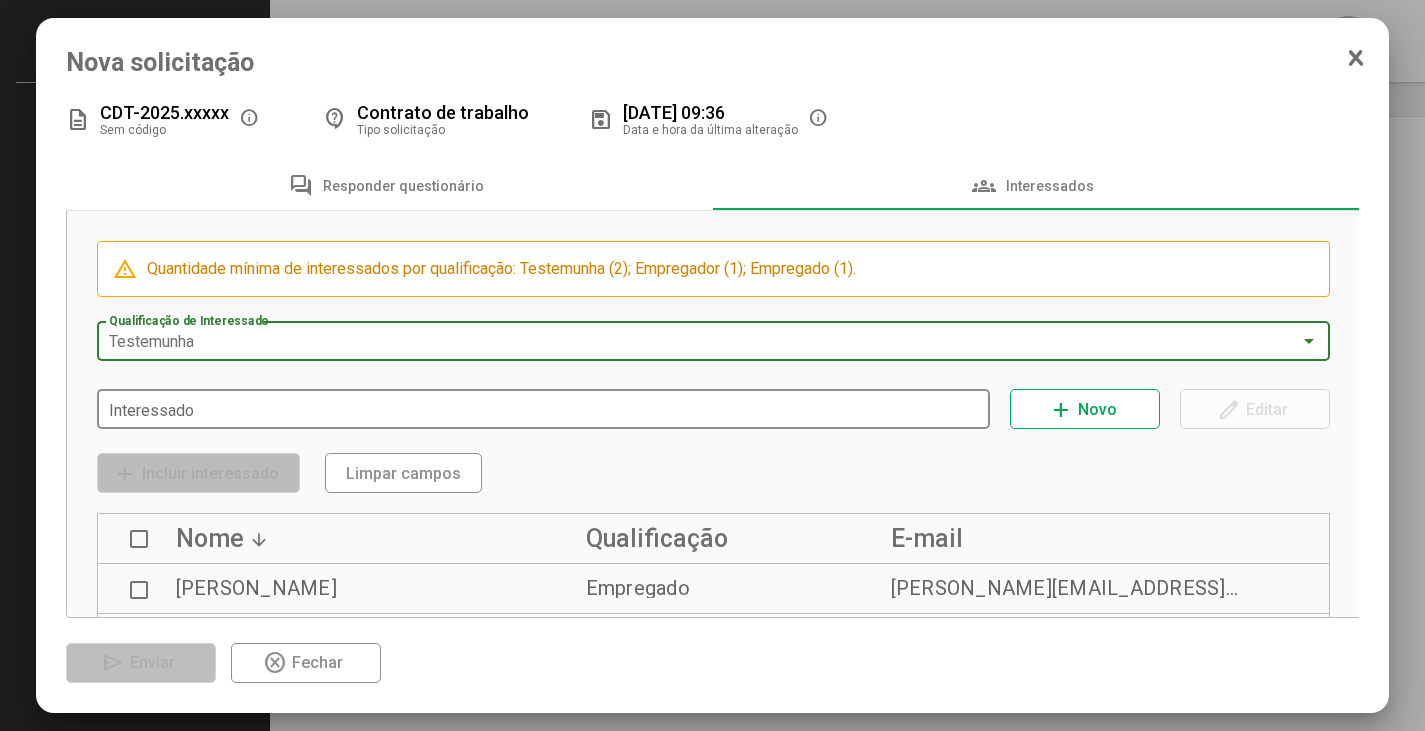 click on "Interessado" at bounding box center (544, 410) 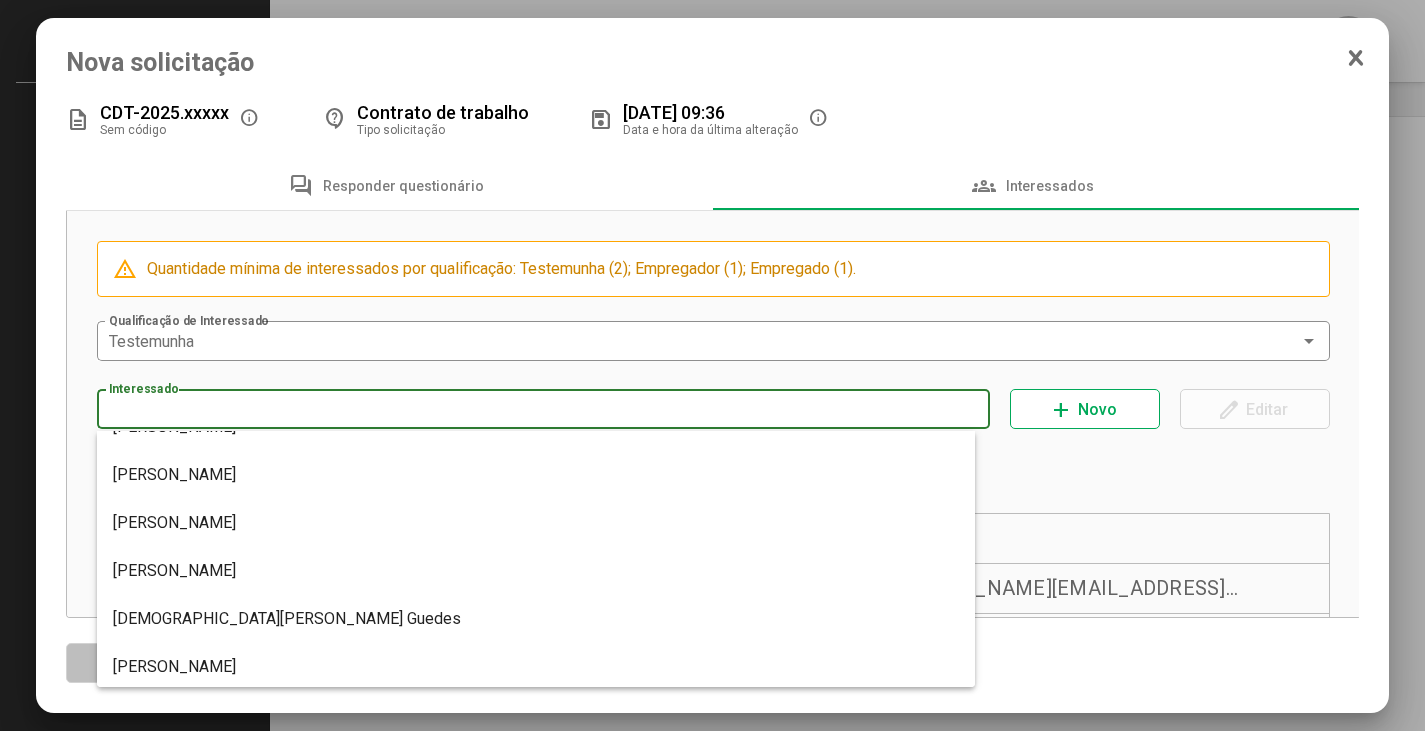 scroll, scrollTop: 800, scrollLeft: 0, axis: vertical 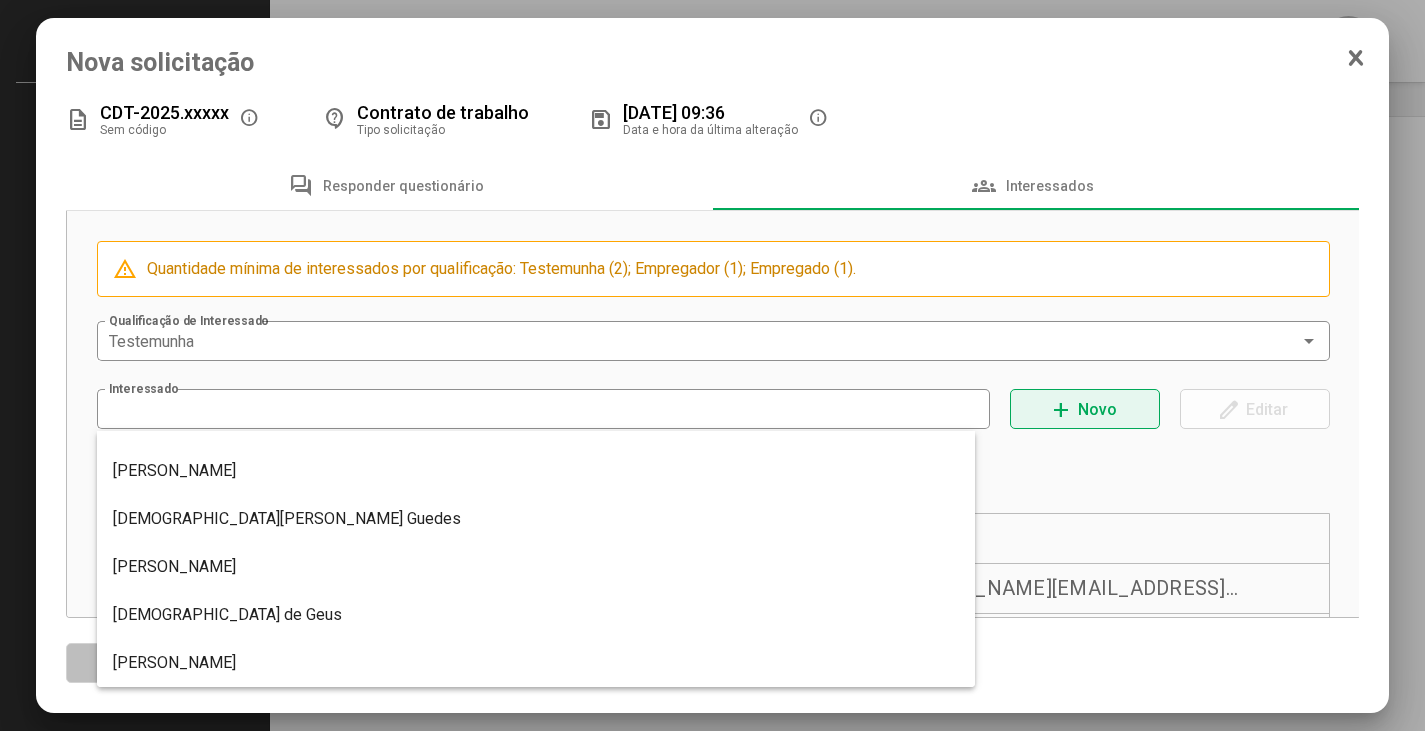 click on "add" at bounding box center (1061, 410) 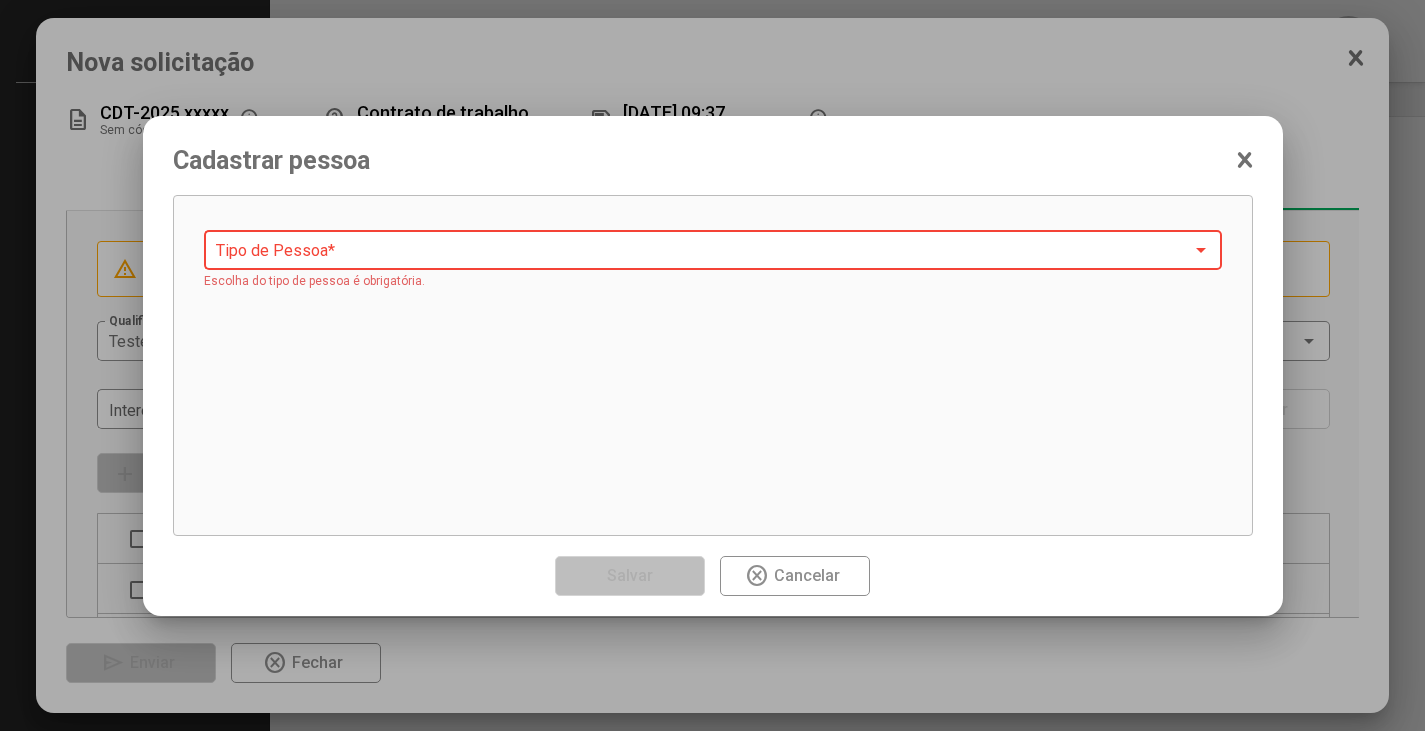 click on "Tipo de Pessoa   *" at bounding box center (713, 248) 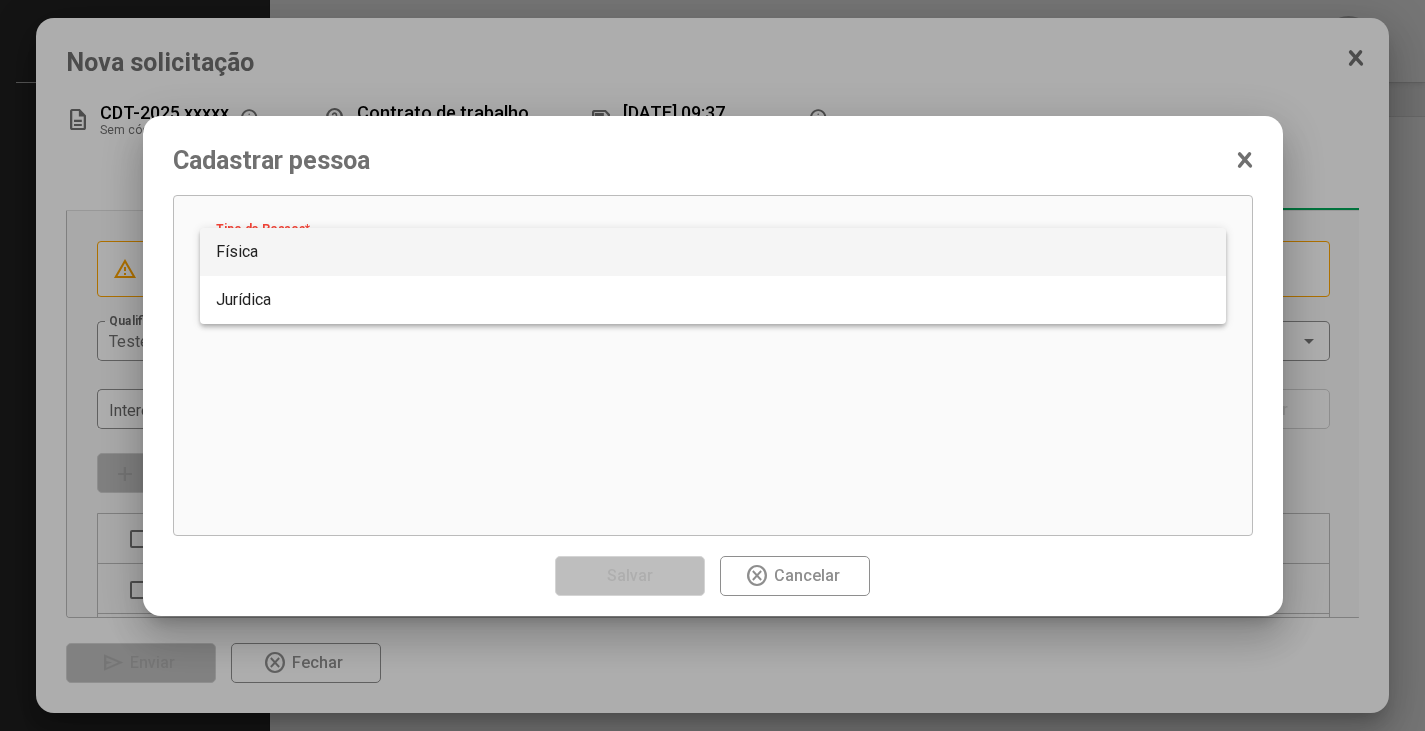 click on "Física" at bounding box center [713, 252] 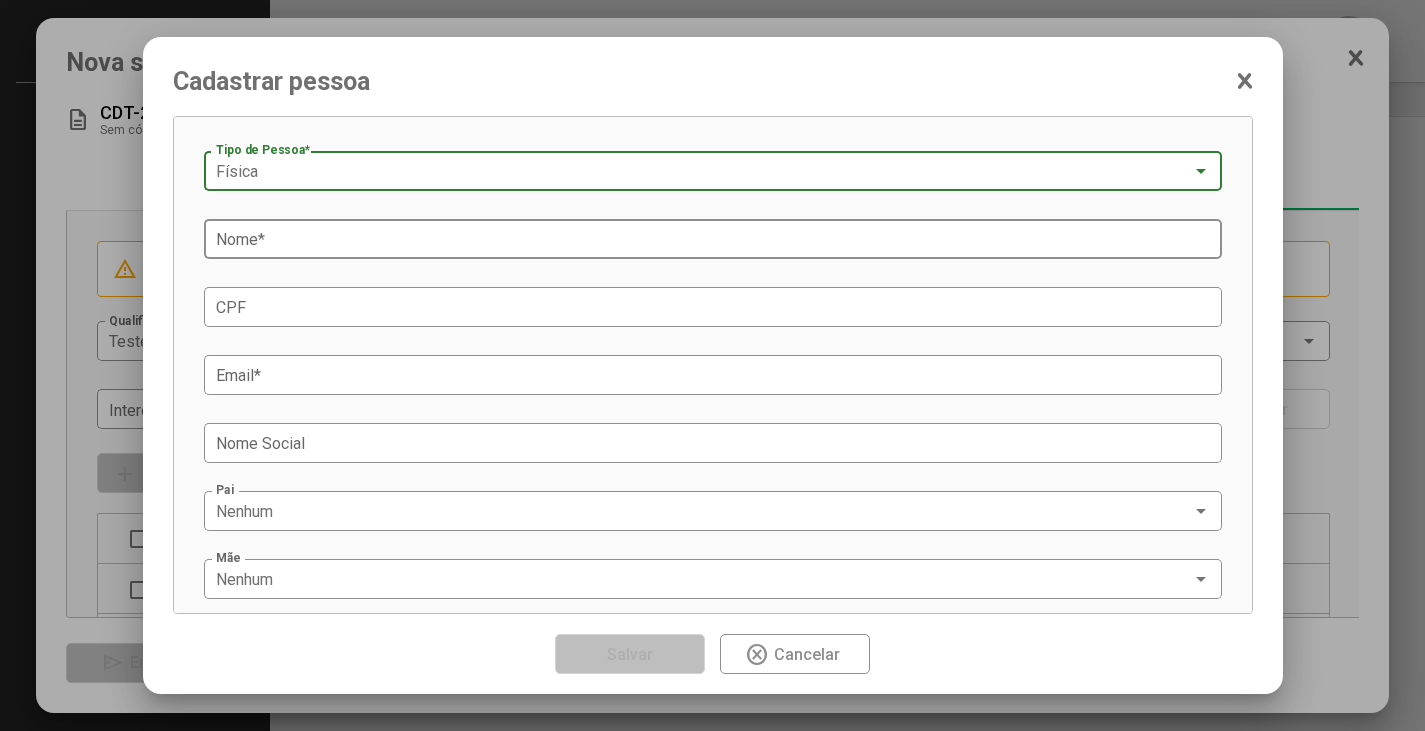 click on "Nome   *" at bounding box center [713, 240] 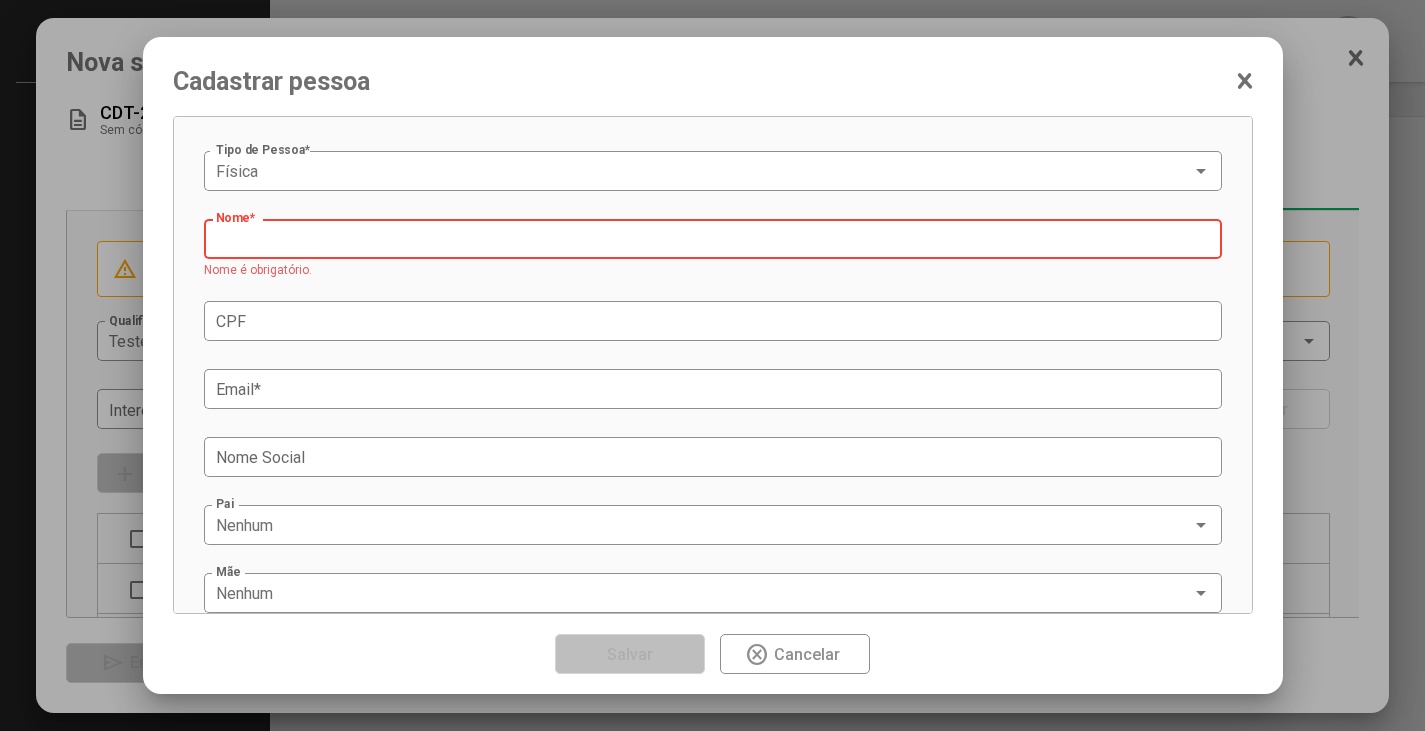 click on "Nome   *" at bounding box center (713, 240) 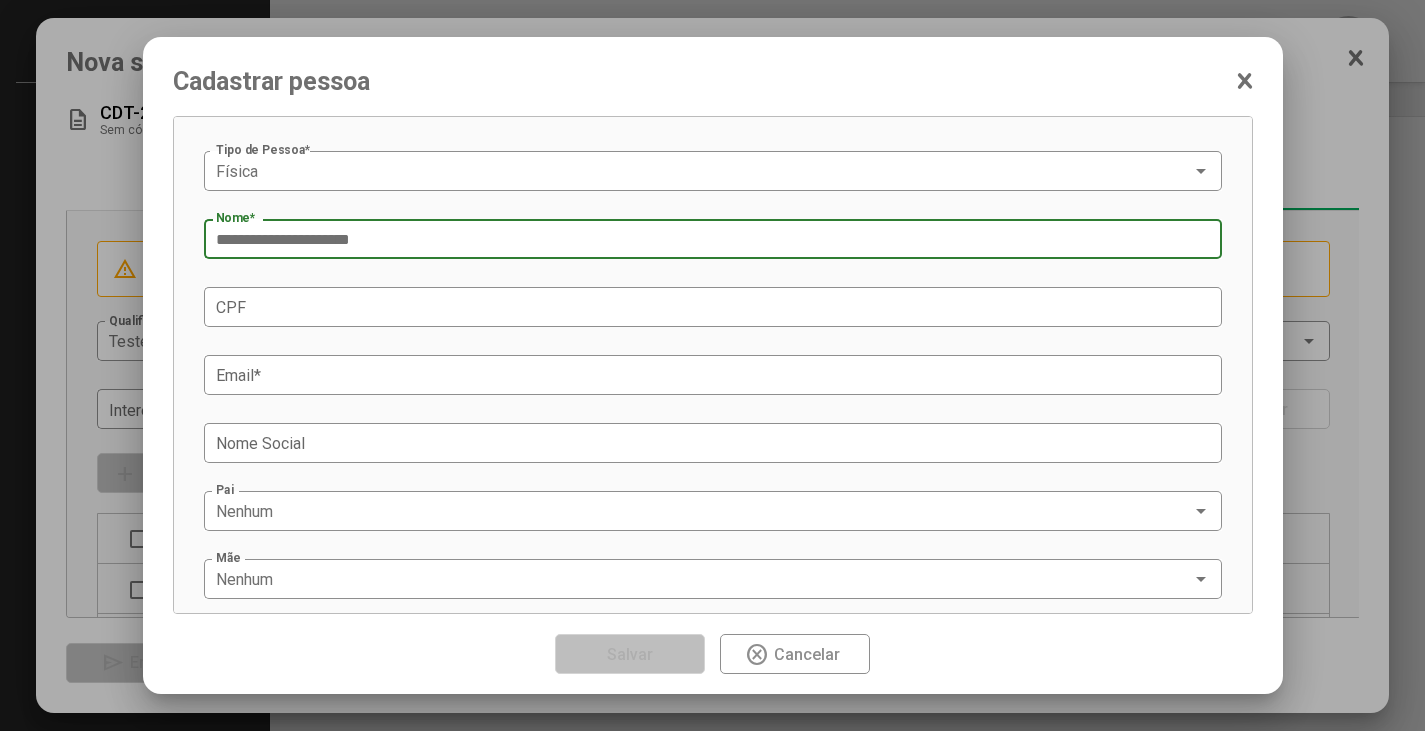 type on "**********" 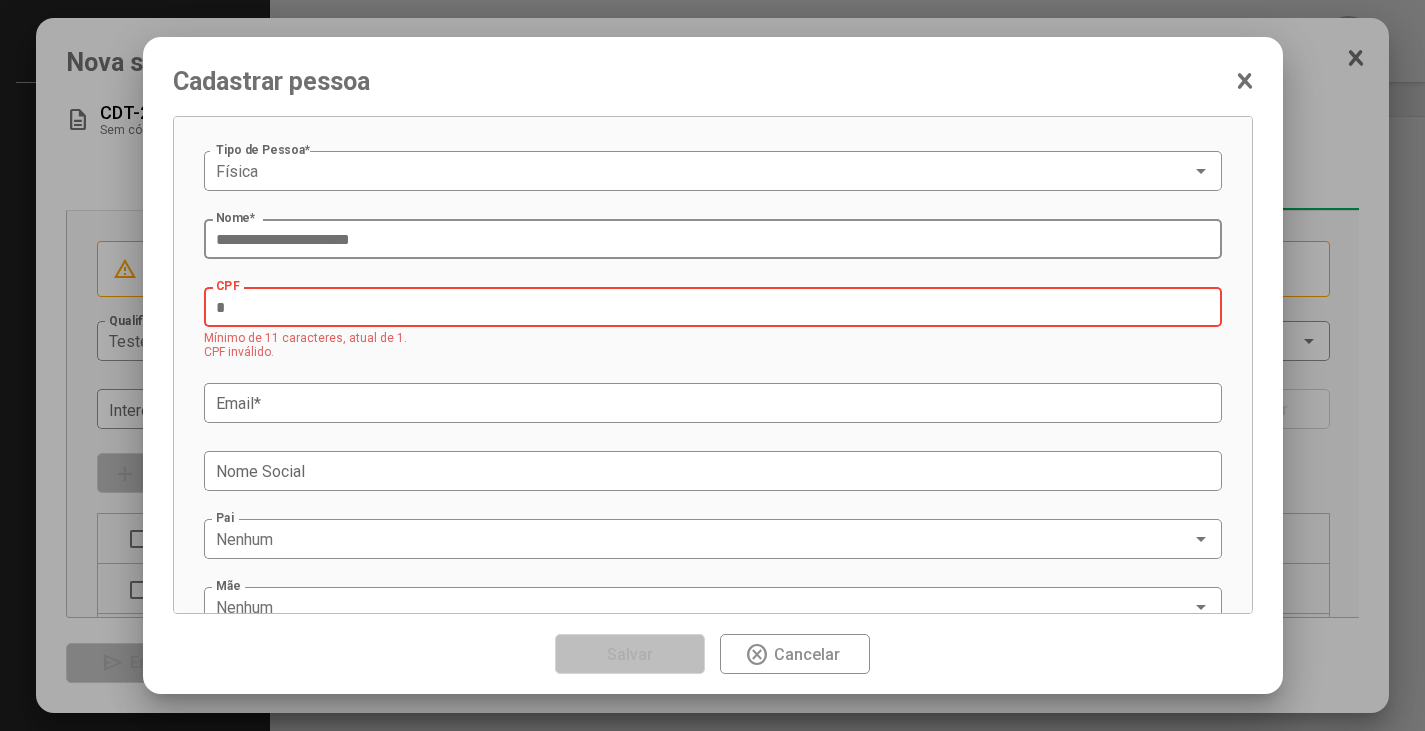 paste on "**********" 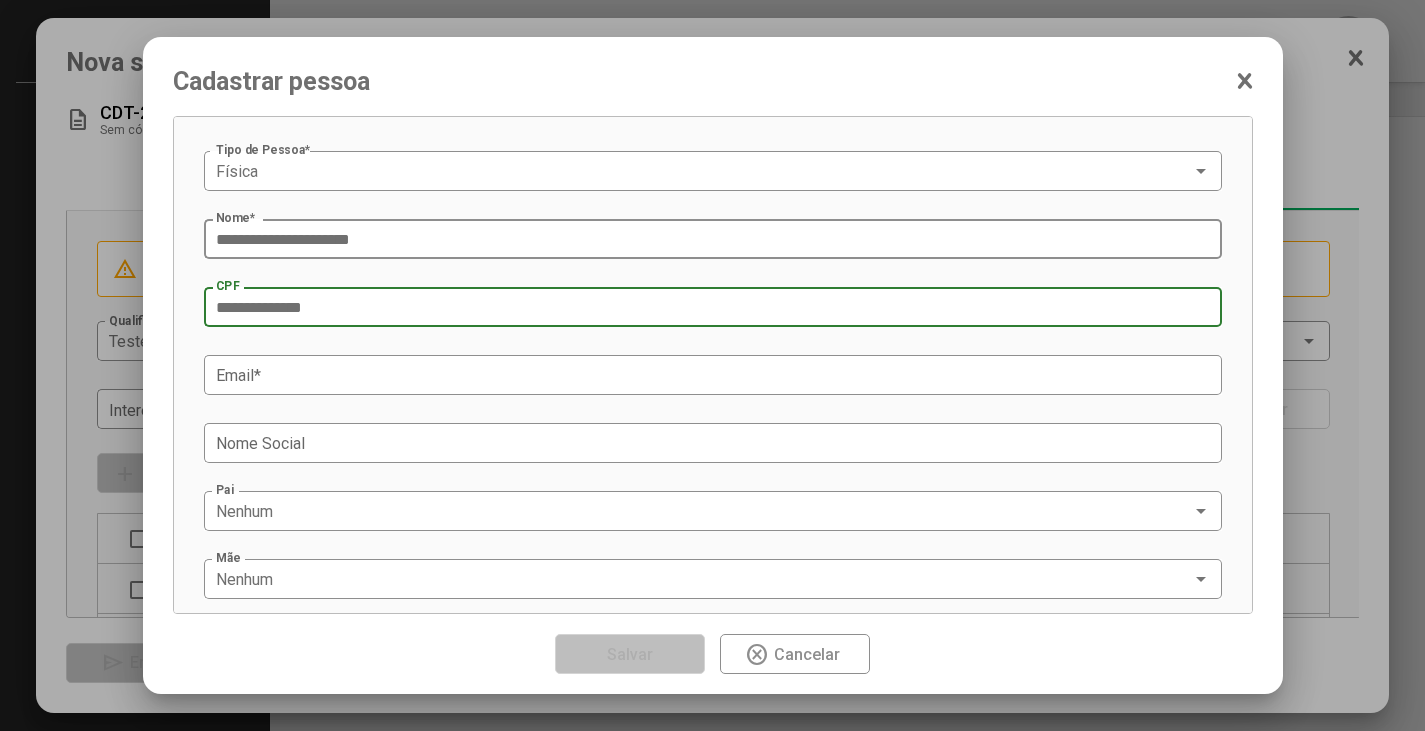 type on "**********" 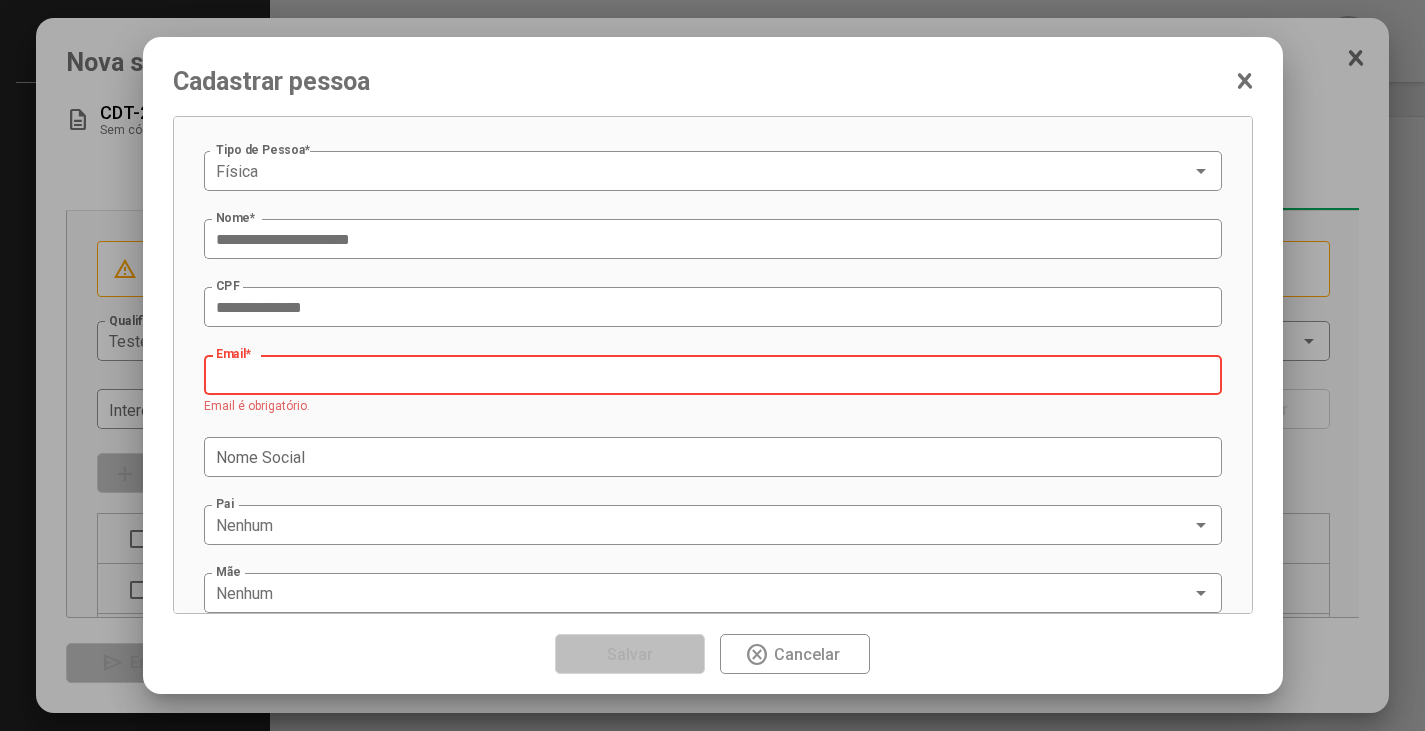 paste on "**********" 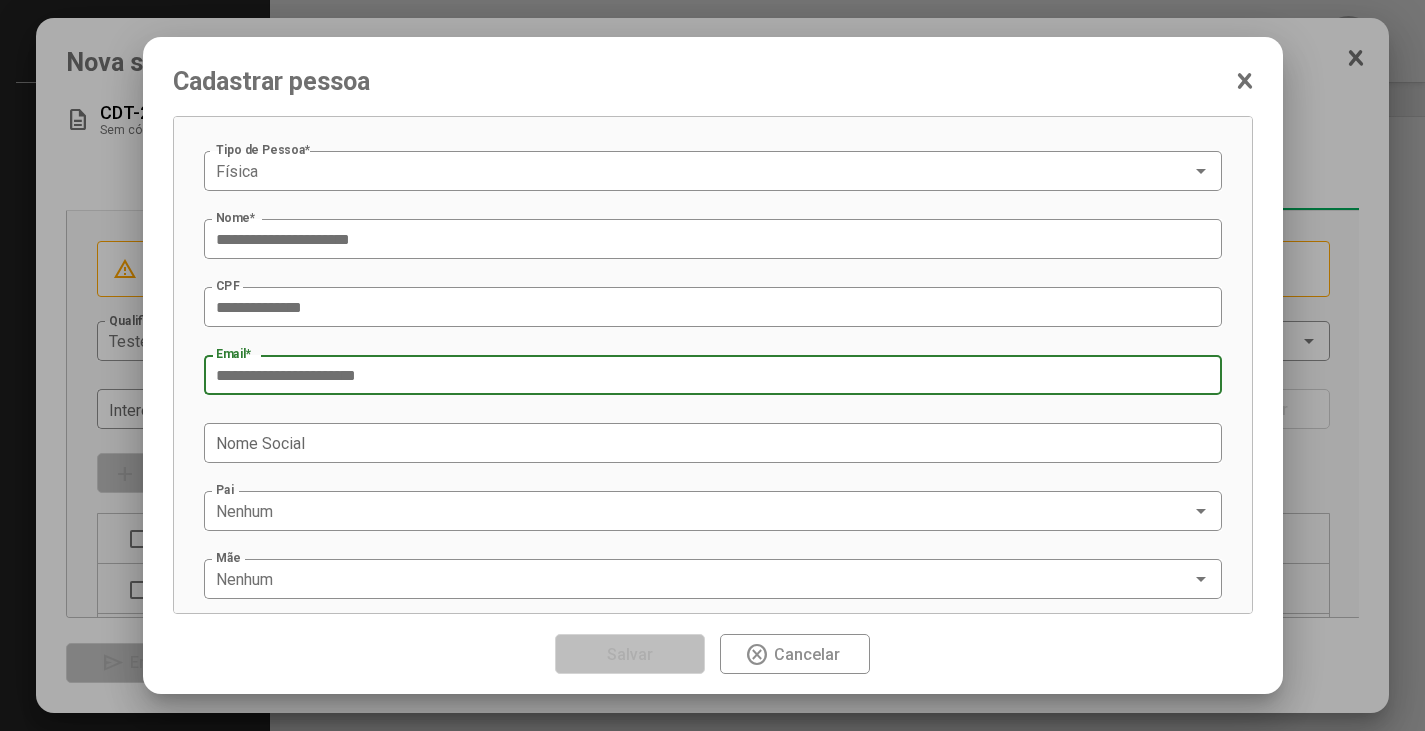 type on "**********" 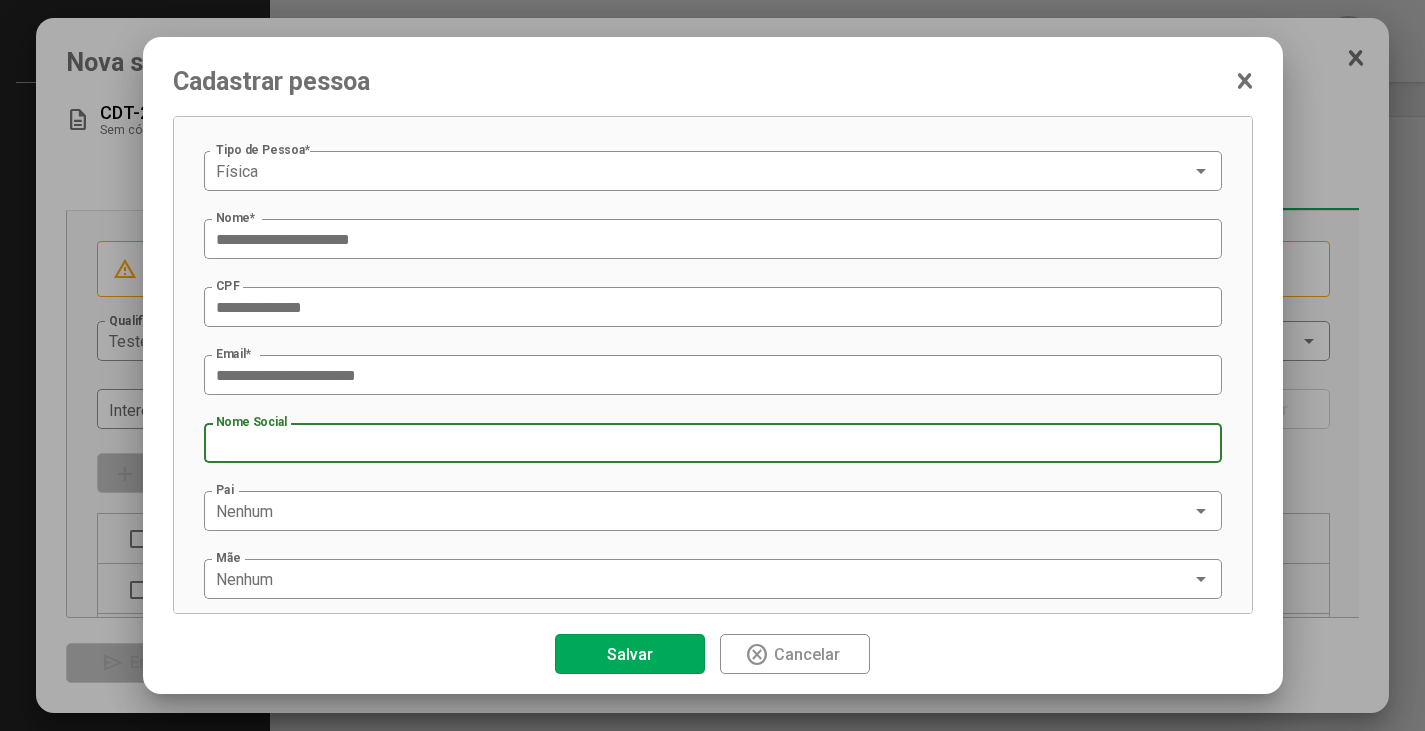 scroll, scrollTop: 20, scrollLeft: 0, axis: vertical 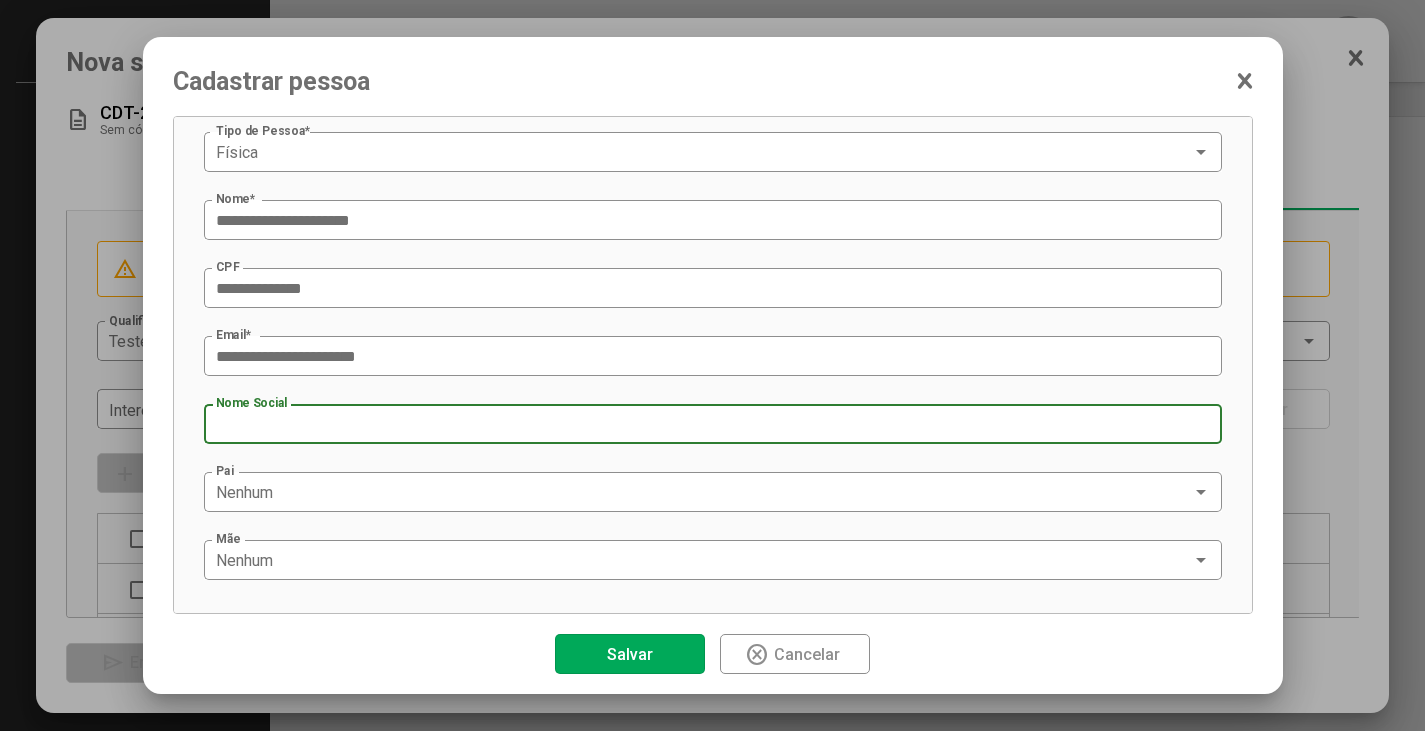 click on "Salvar" at bounding box center [630, 654] 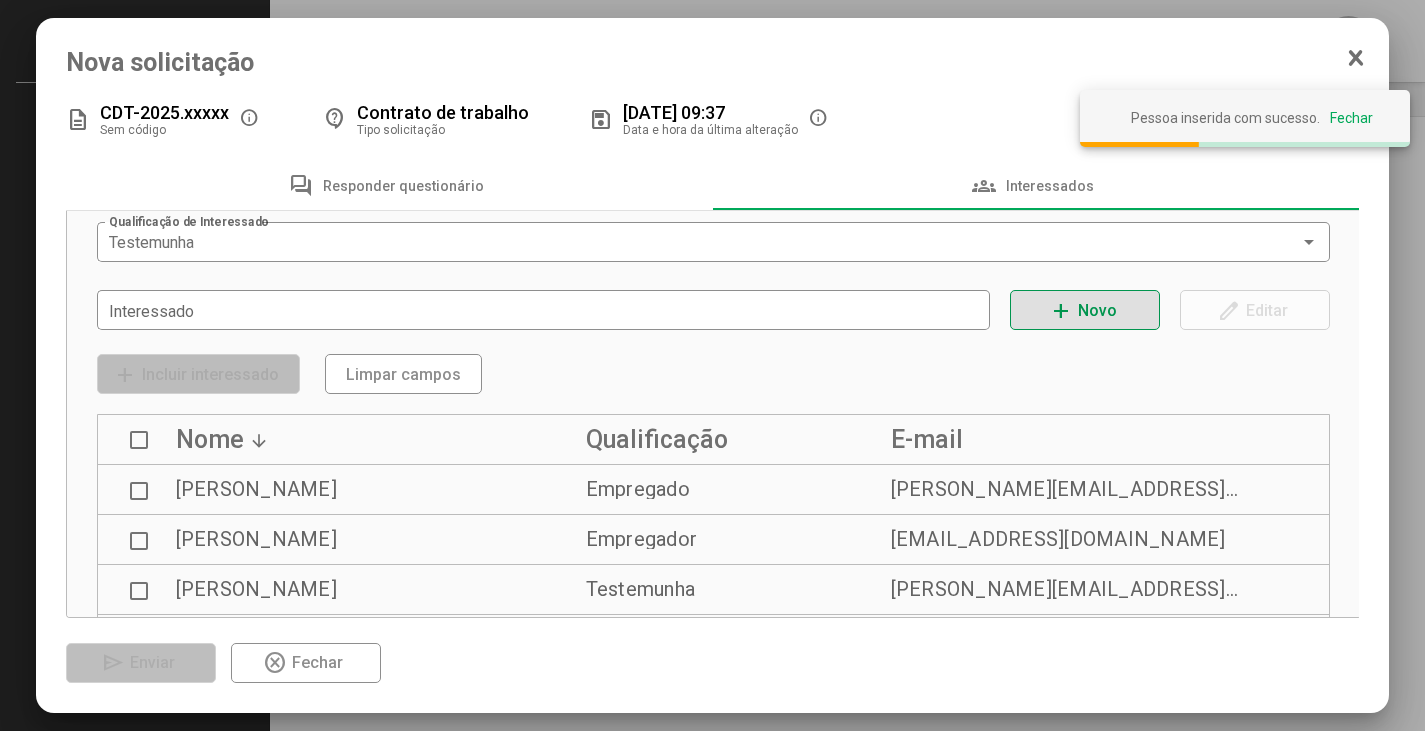 scroll, scrollTop: 0, scrollLeft: 0, axis: both 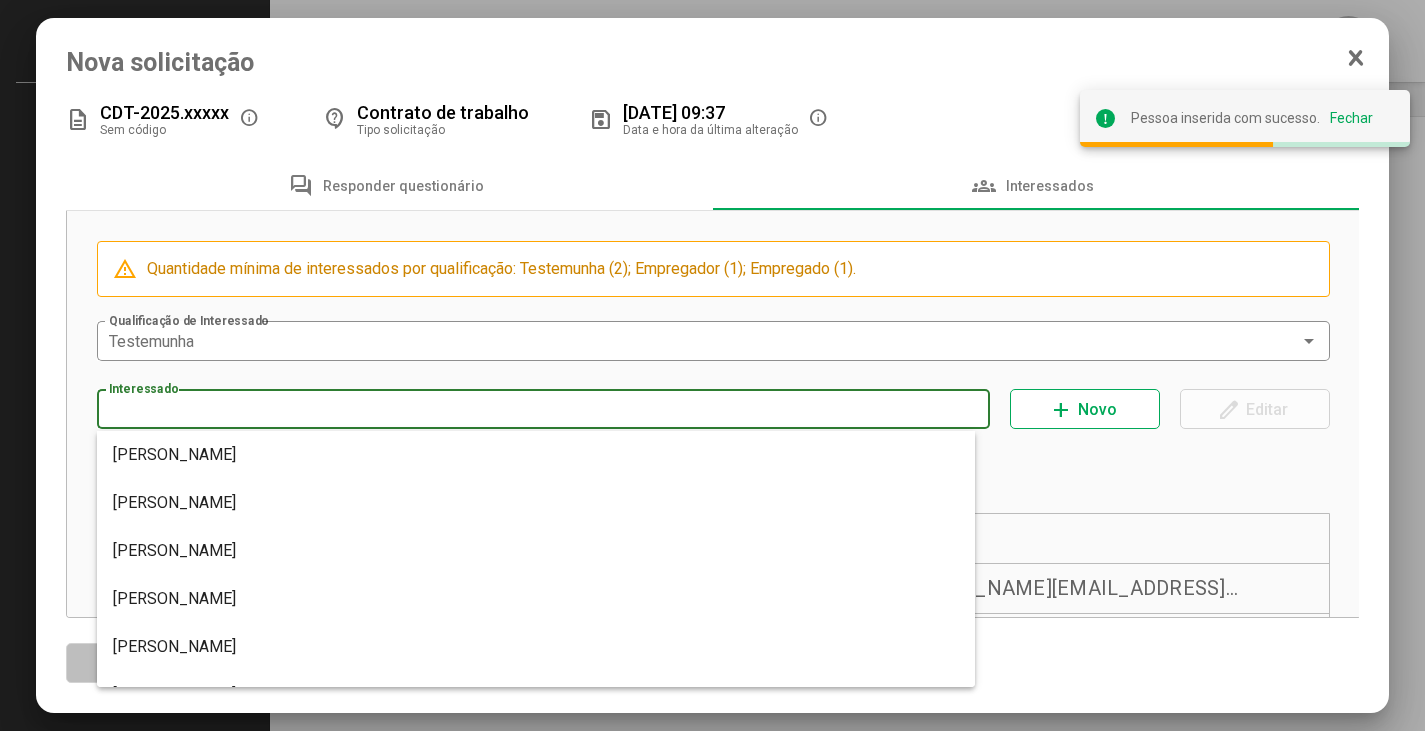 click on "Interessado" at bounding box center [544, 410] 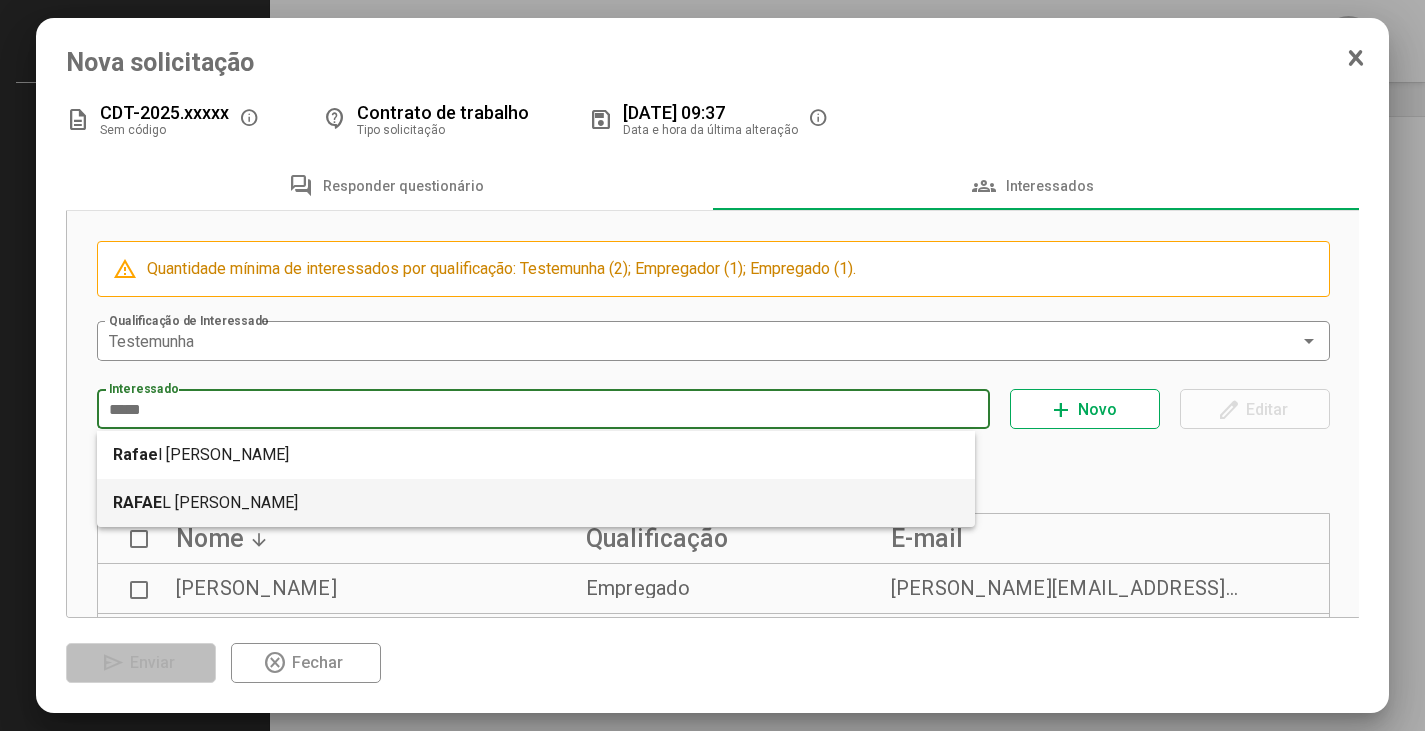 click on "RAFAE L CARLOS DA SILVA" at bounding box center (536, 503) 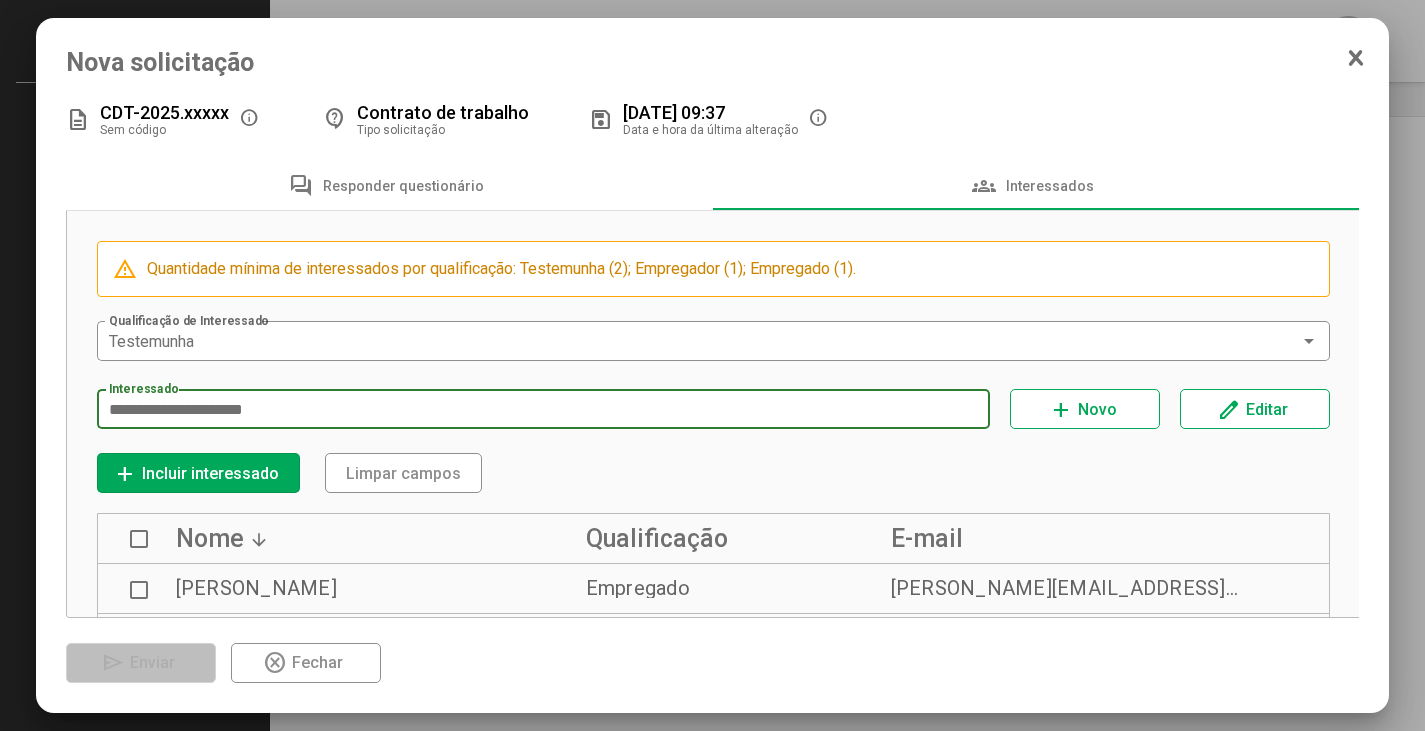 click on "Incluir interessado" at bounding box center (210, 473) 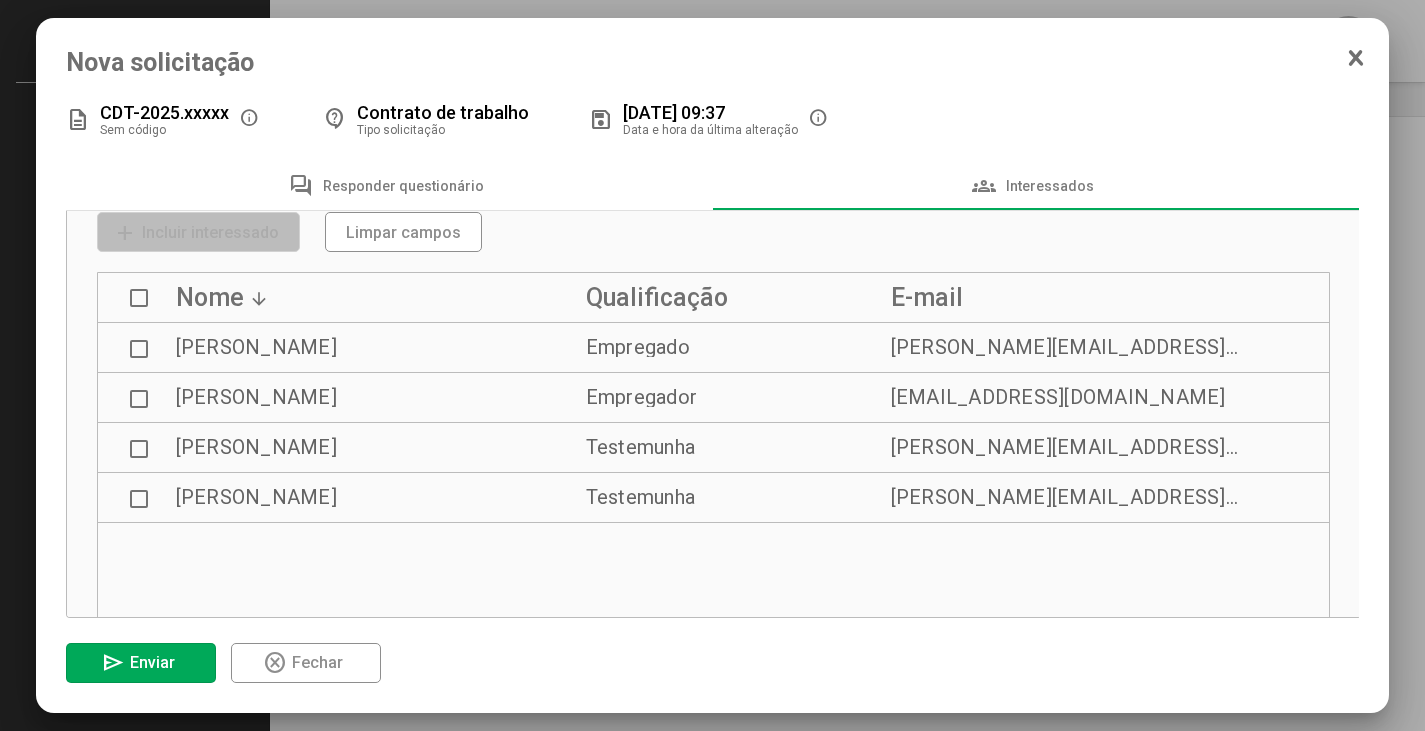 scroll, scrollTop: 200, scrollLeft: 0, axis: vertical 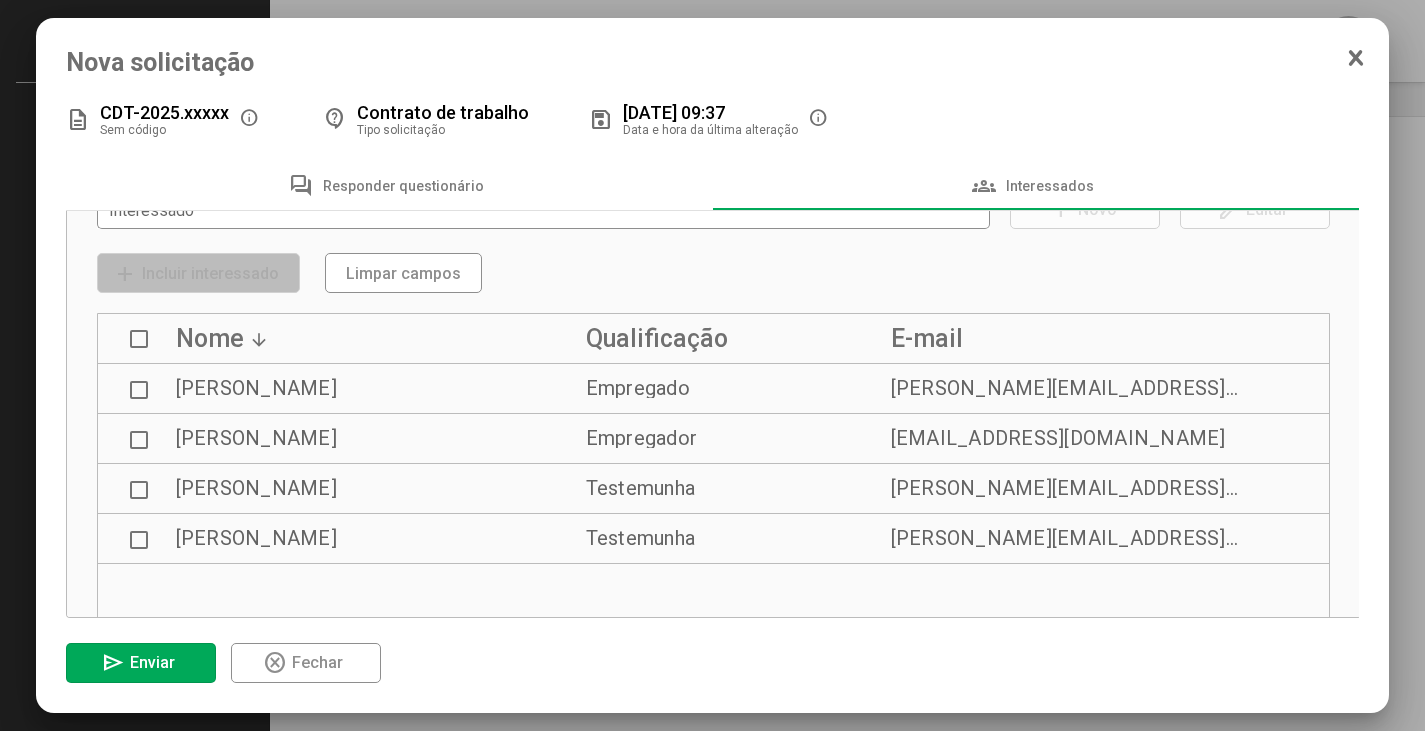 click at bounding box center [139, 339] 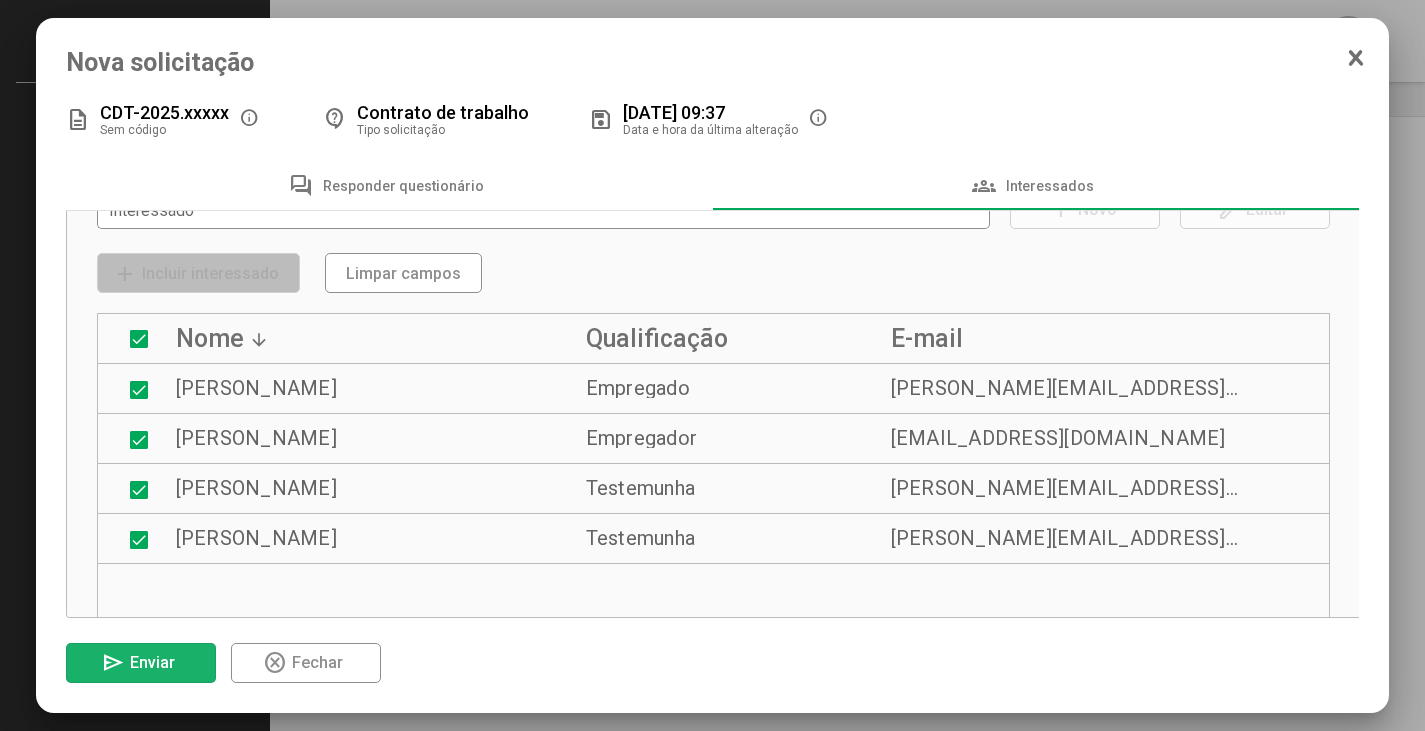 click on "send  Enviar" at bounding box center [140, 662] 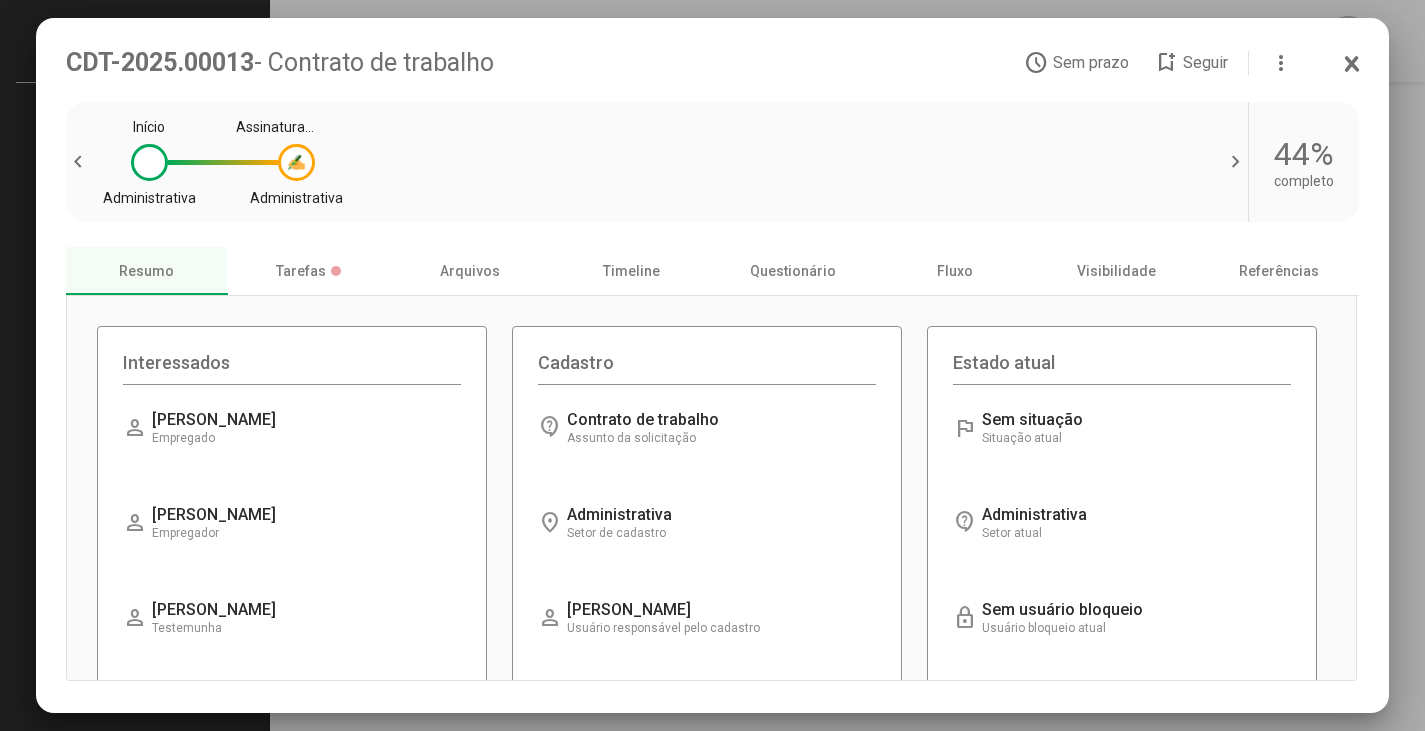 scroll, scrollTop: 500, scrollLeft: 0, axis: vertical 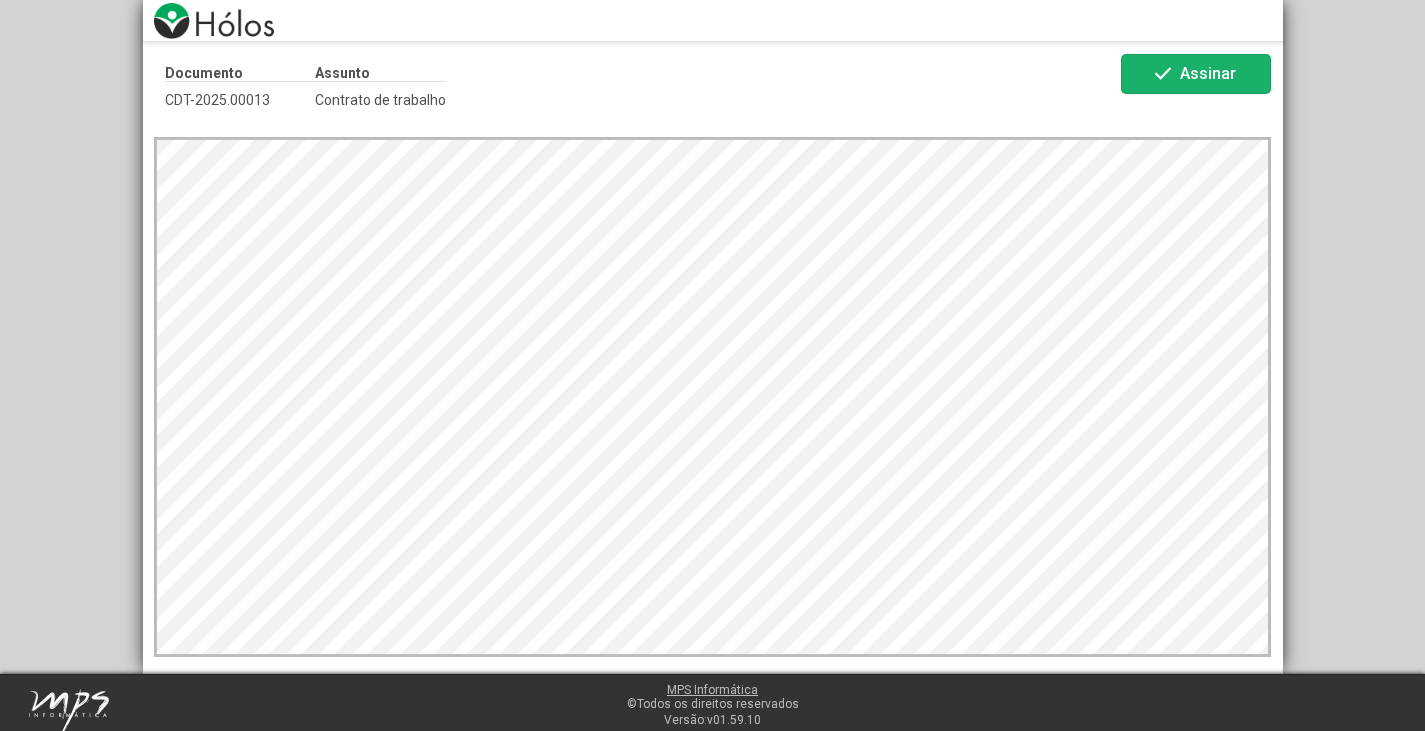click on "Assinar" at bounding box center [1208, 73] 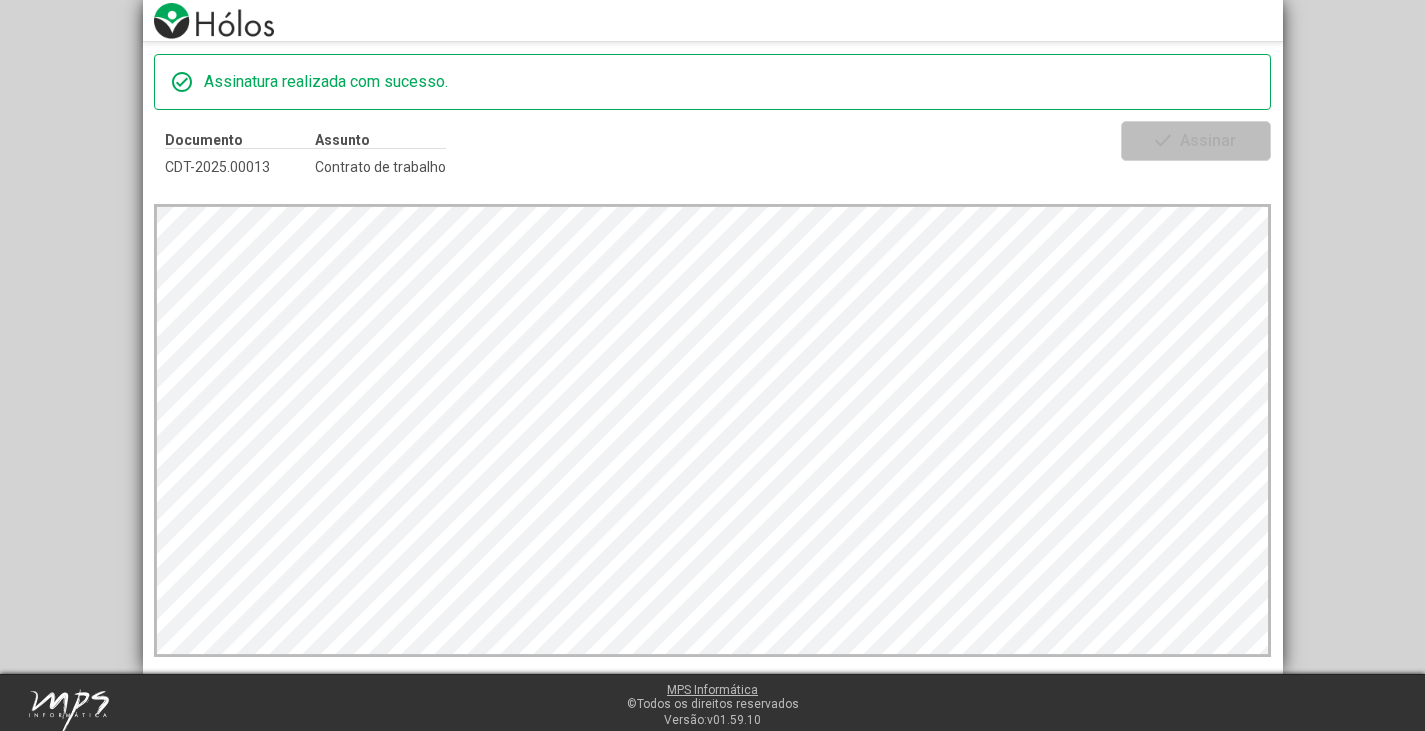 click on "Assinatura realizada com sucesso." 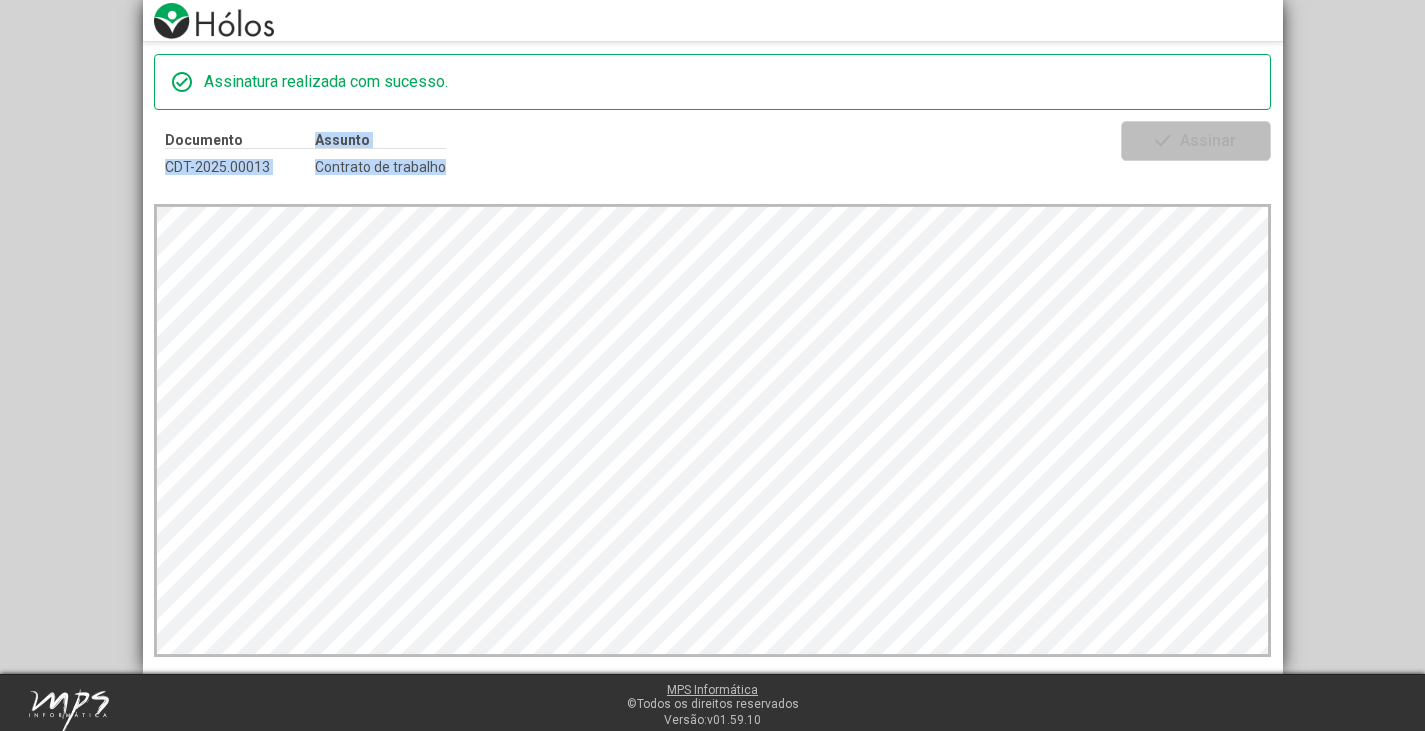 drag, startPoint x: 165, startPoint y: 165, endPoint x: 668, endPoint y: 168, distance: 503.00894 